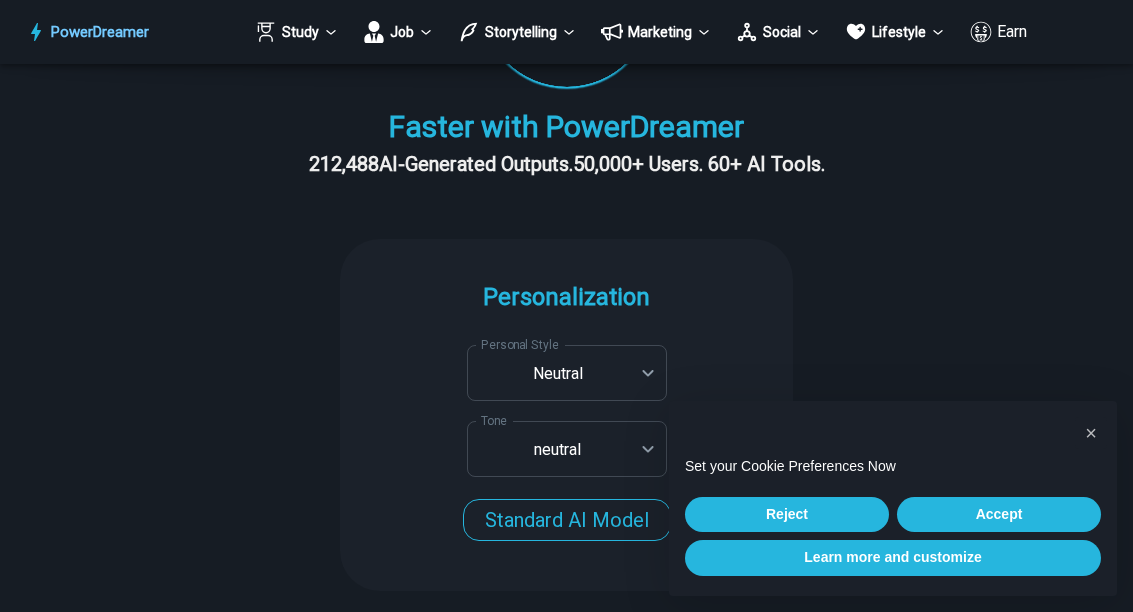 scroll, scrollTop: 424, scrollLeft: 0, axis: vertical 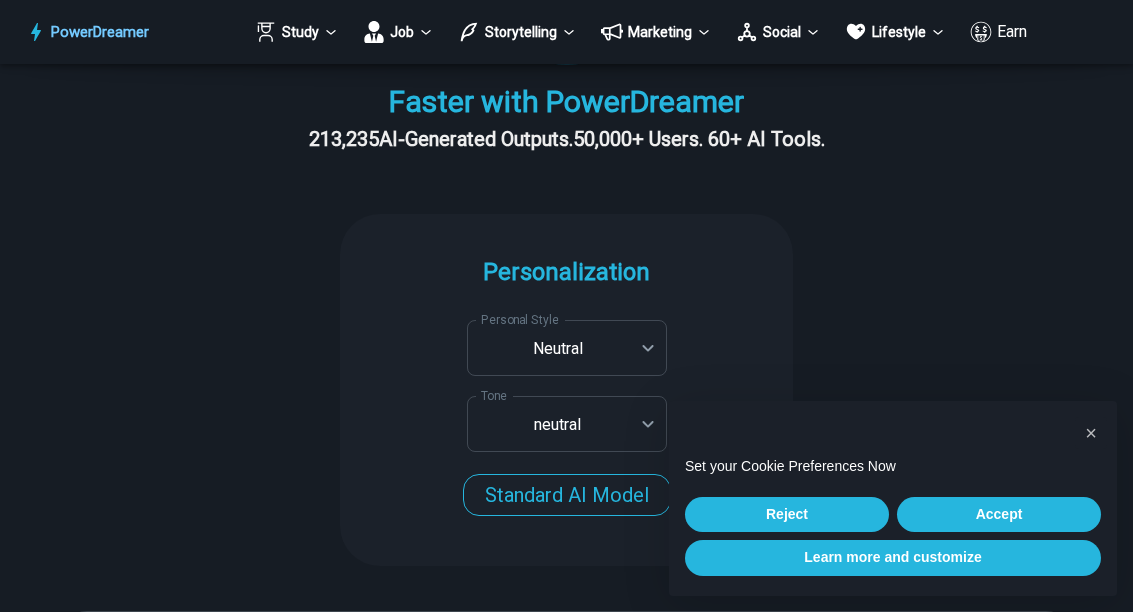 click on "**********" at bounding box center [566, 1493] 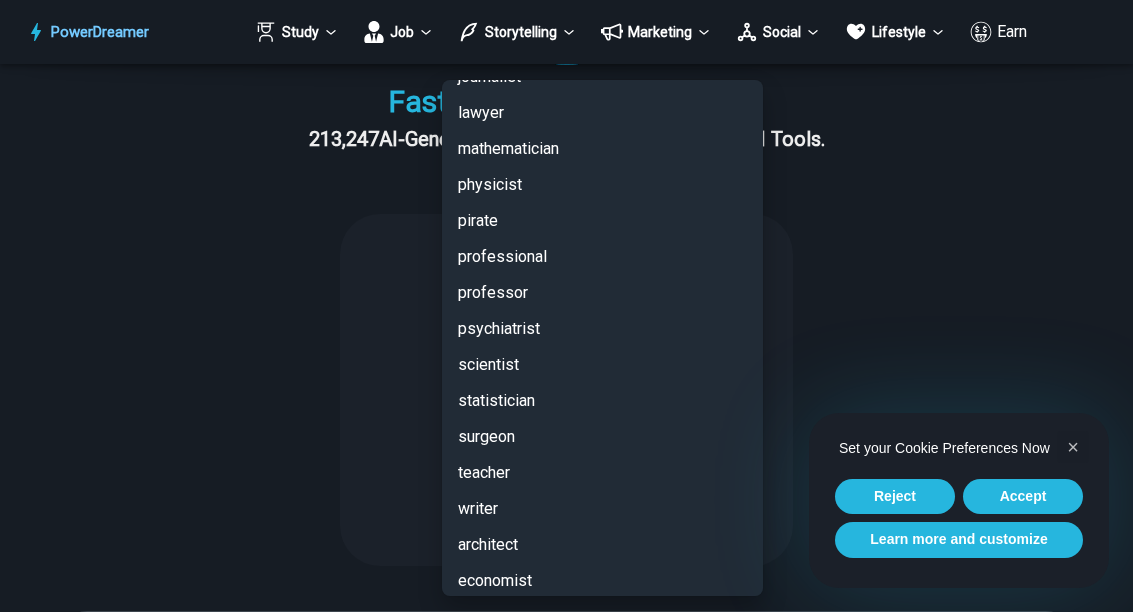scroll, scrollTop: 4708, scrollLeft: 0, axis: vertical 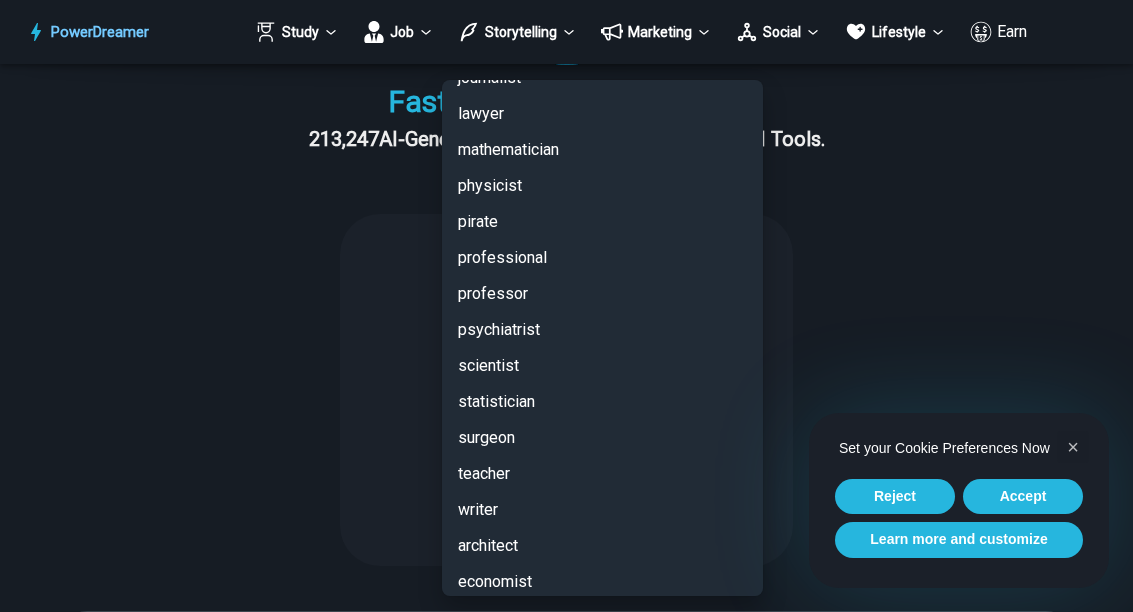 click on "⭐ Custom ⭐" at bounding box center (602, 654) 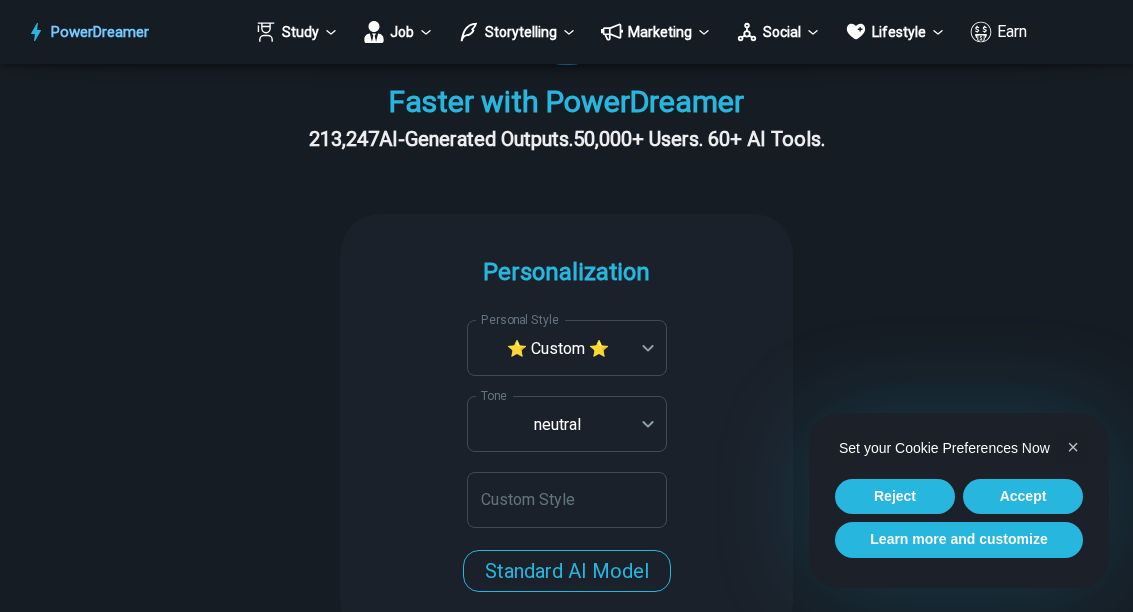 click on "Personal Style" at bounding box center [519, 319] 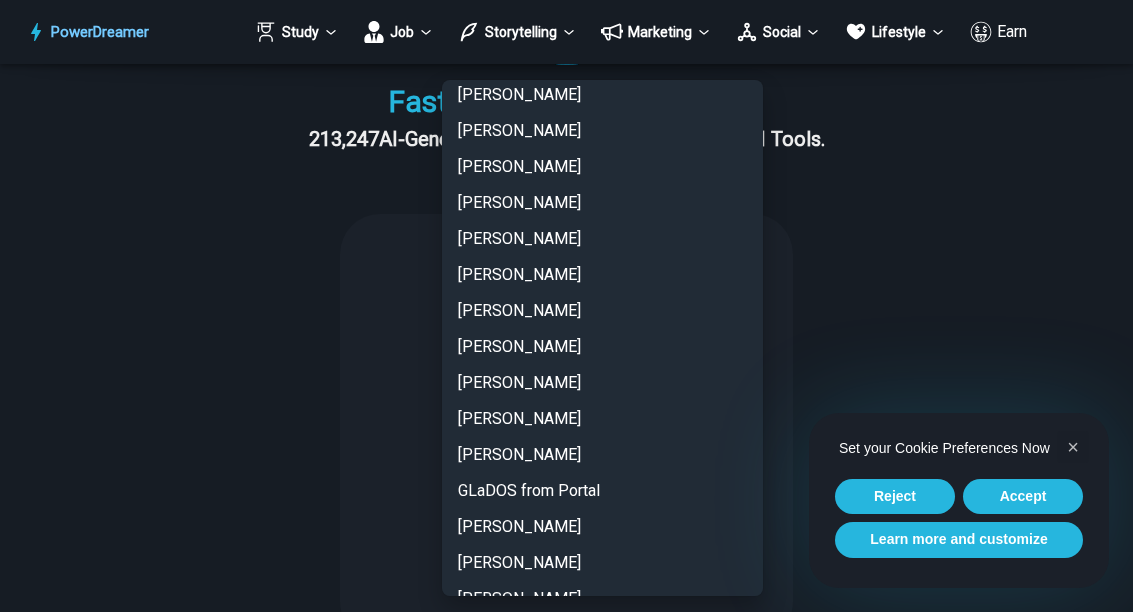 scroll, scrollTop: 948, scrollLeft: 0, axis: vertical 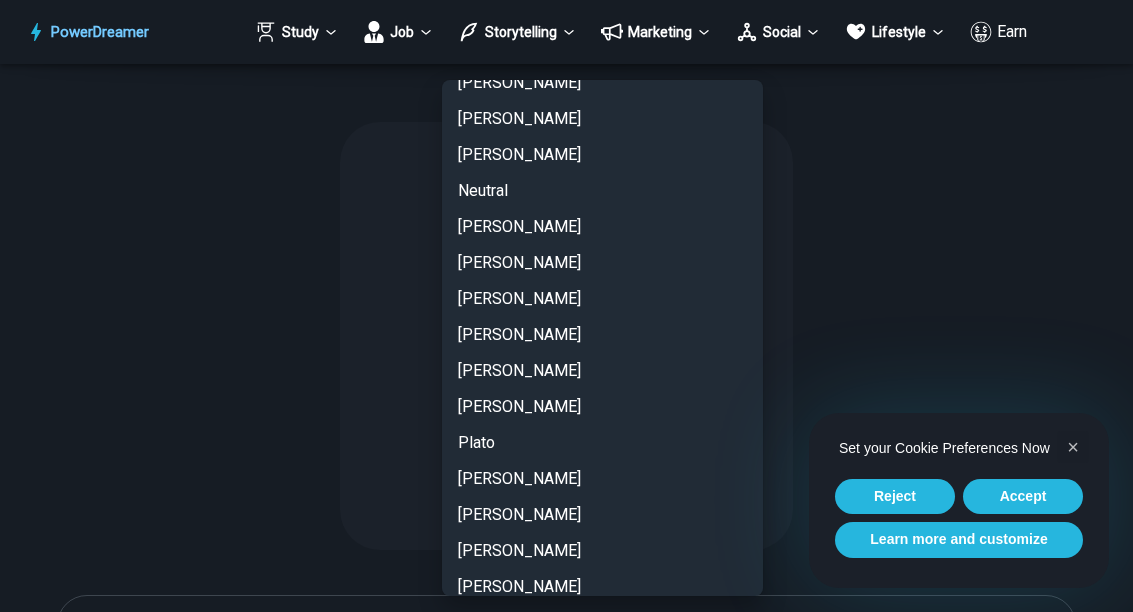 click on "Neutral" at bounding box center [602, 191] 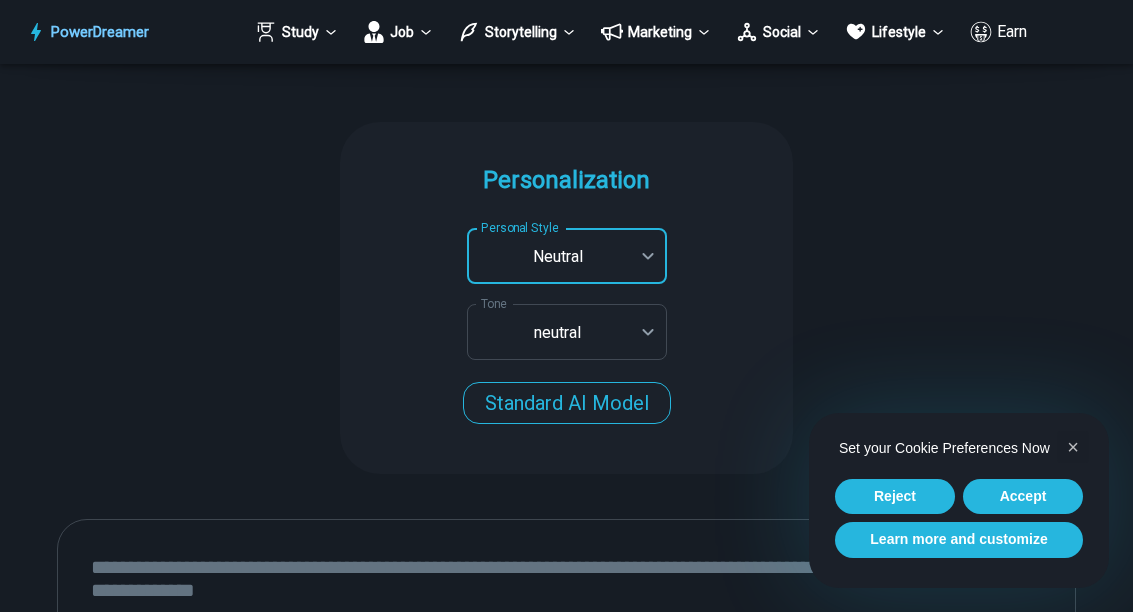click on "**********" at bounding box center (566, 1401) 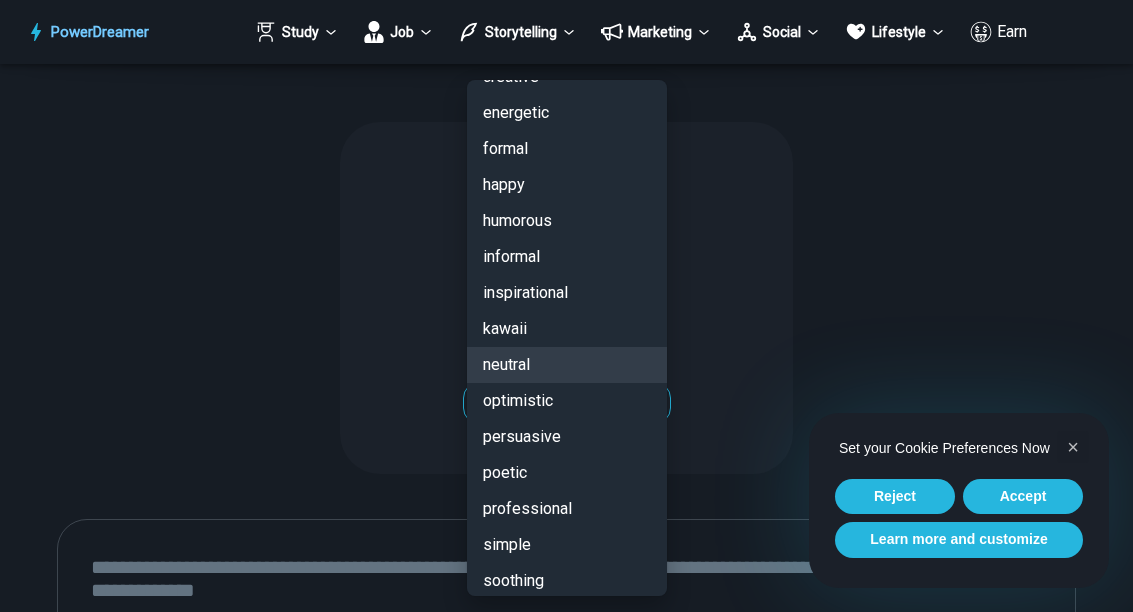 scroll, scrollTop: 136, scrollLeft: 0, axis: vertical 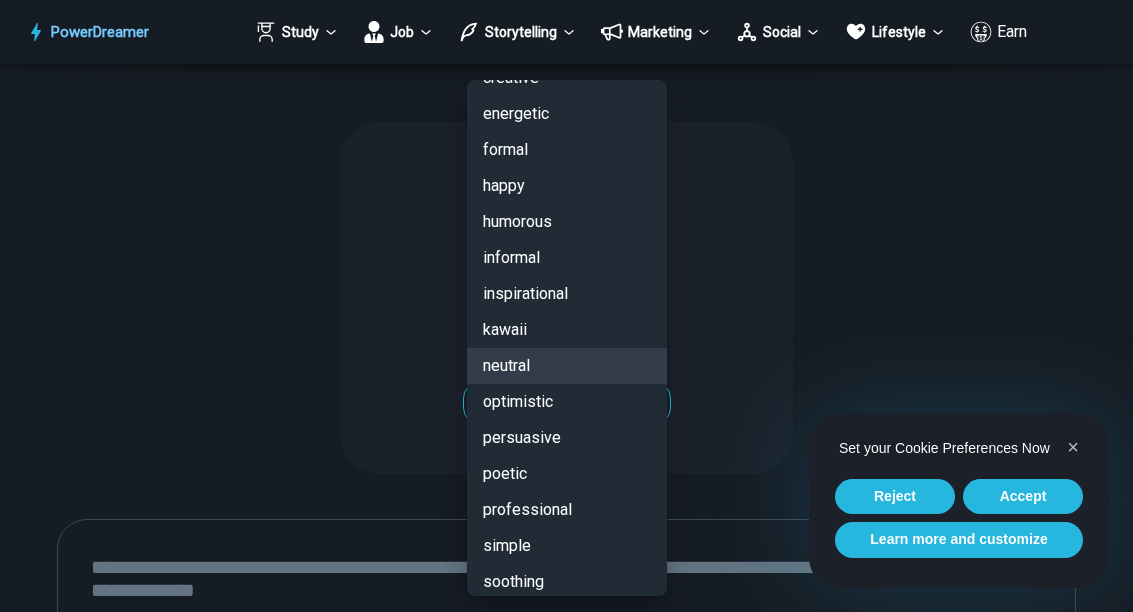 click on "⭐ Custom ⭐" at bounding box center [567, 654] 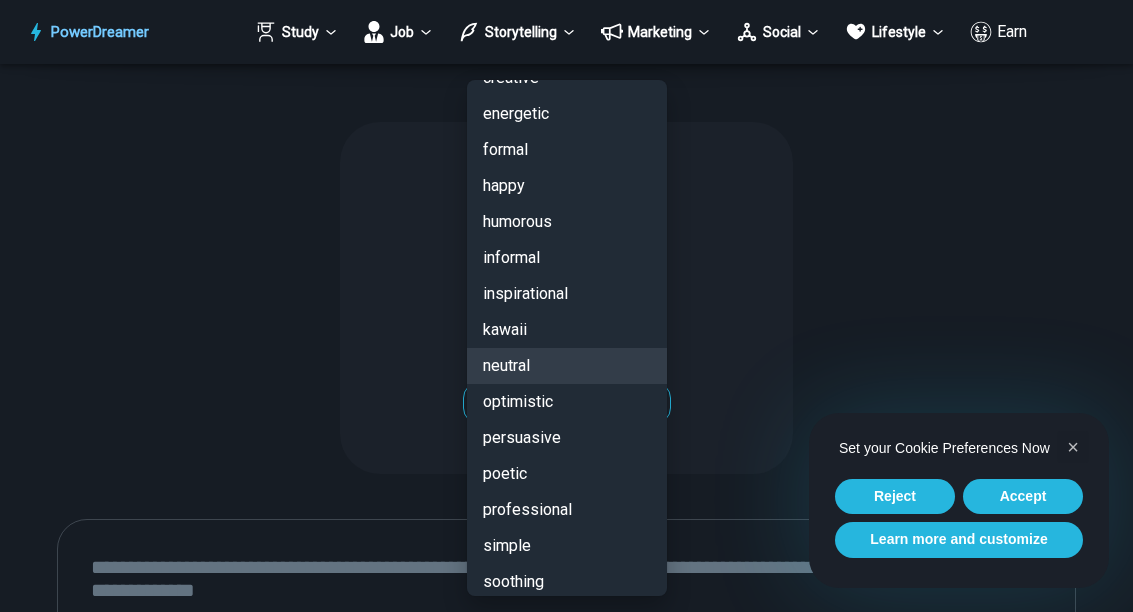 type on "**********" 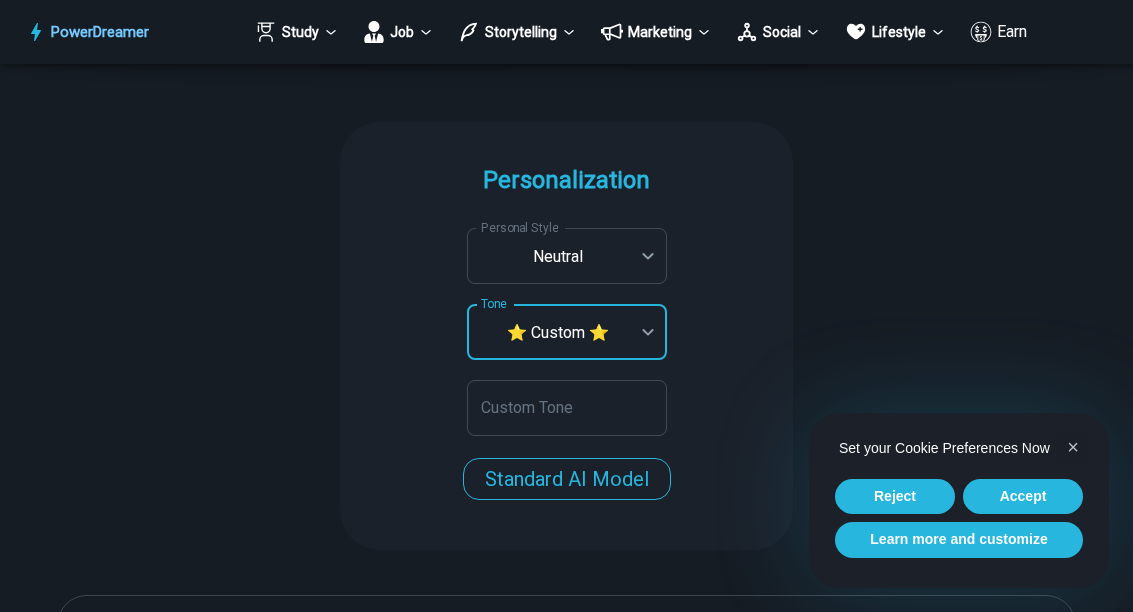 click on "Custom Tone Custom Tone" at bounding box center (567, 408) 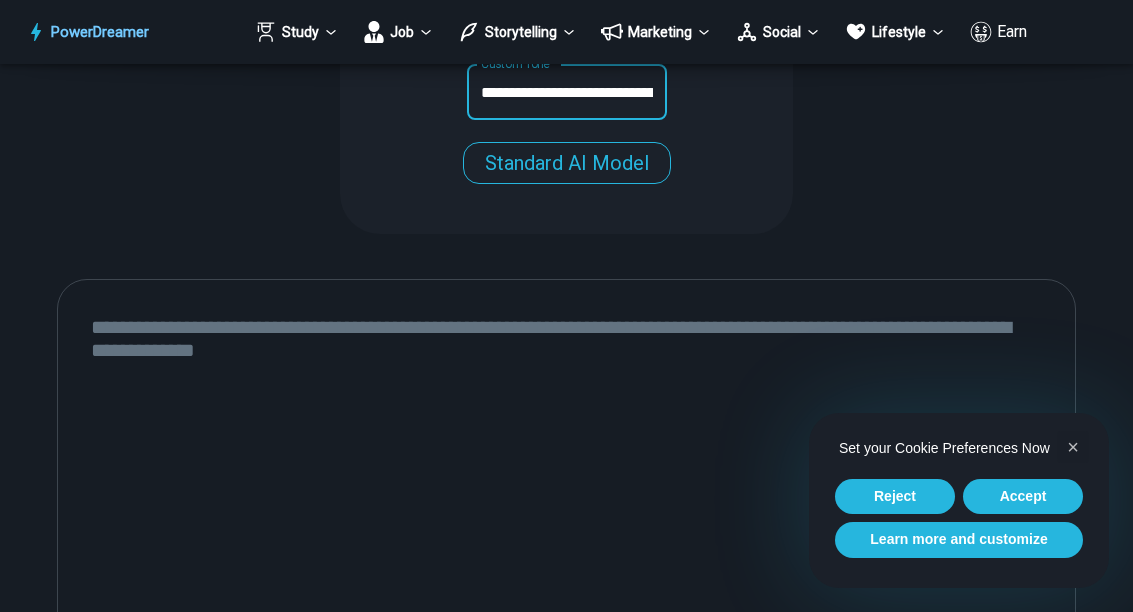 scroll, scrollTop: 781, scrollLeft: 0, axis: vertical 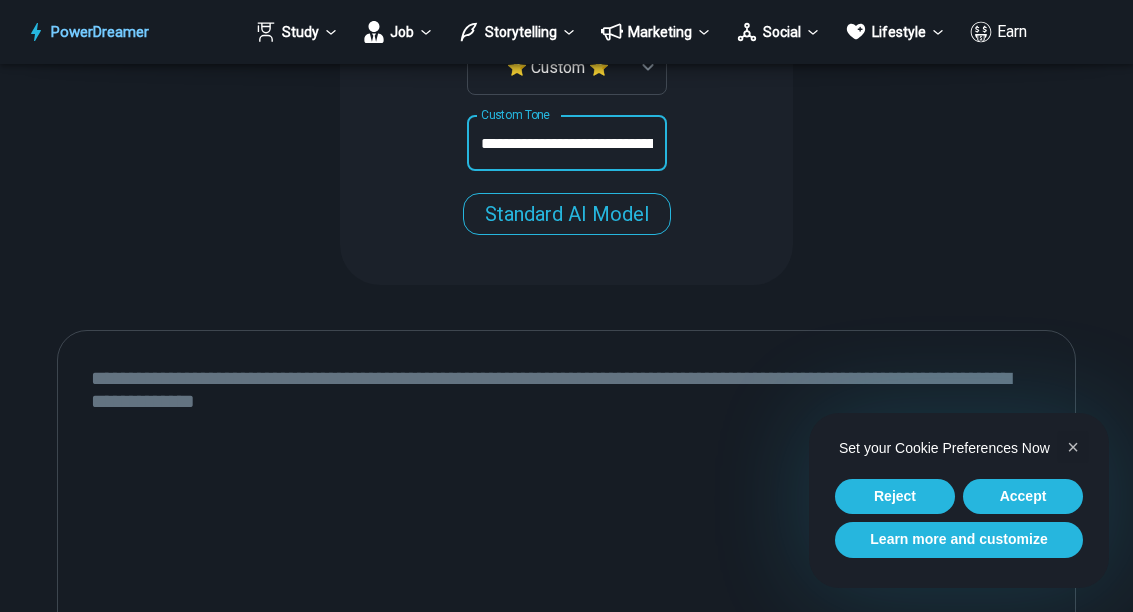 type on "**********" 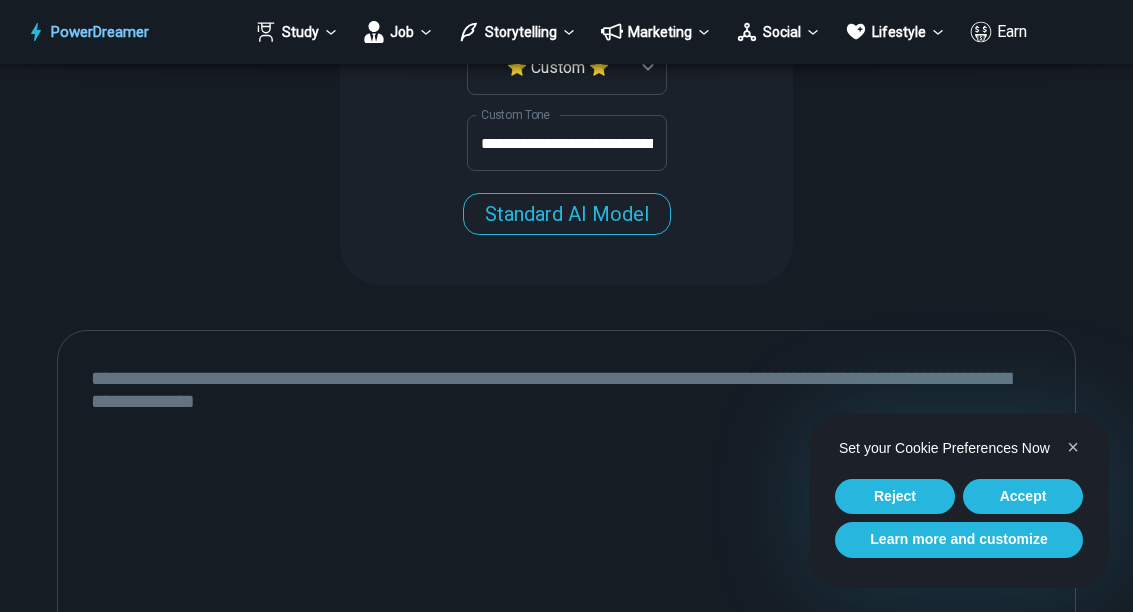 click on "Accept" at bounding box center (1023, 497) 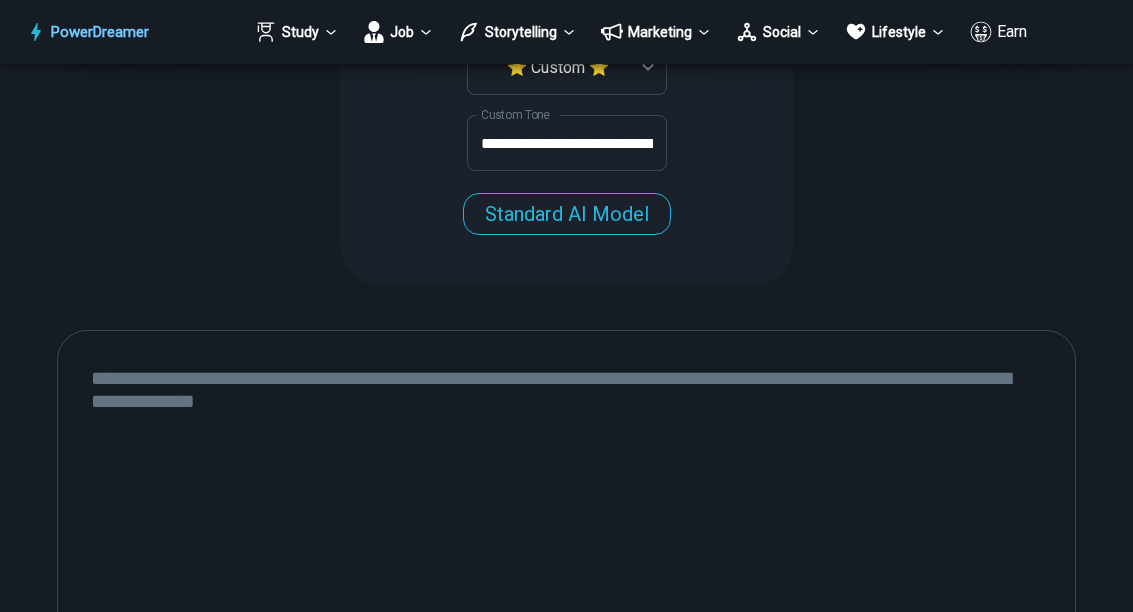 scroll, scrollTop: 0, scrollLeft: 0, axis: both 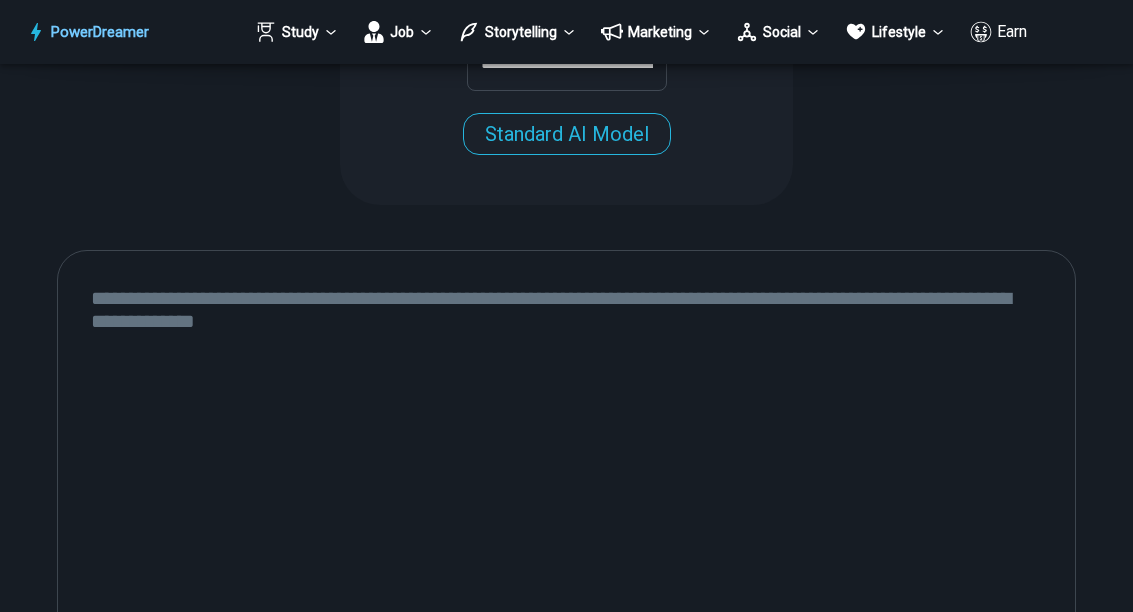 click at bounding box center [567, 517] 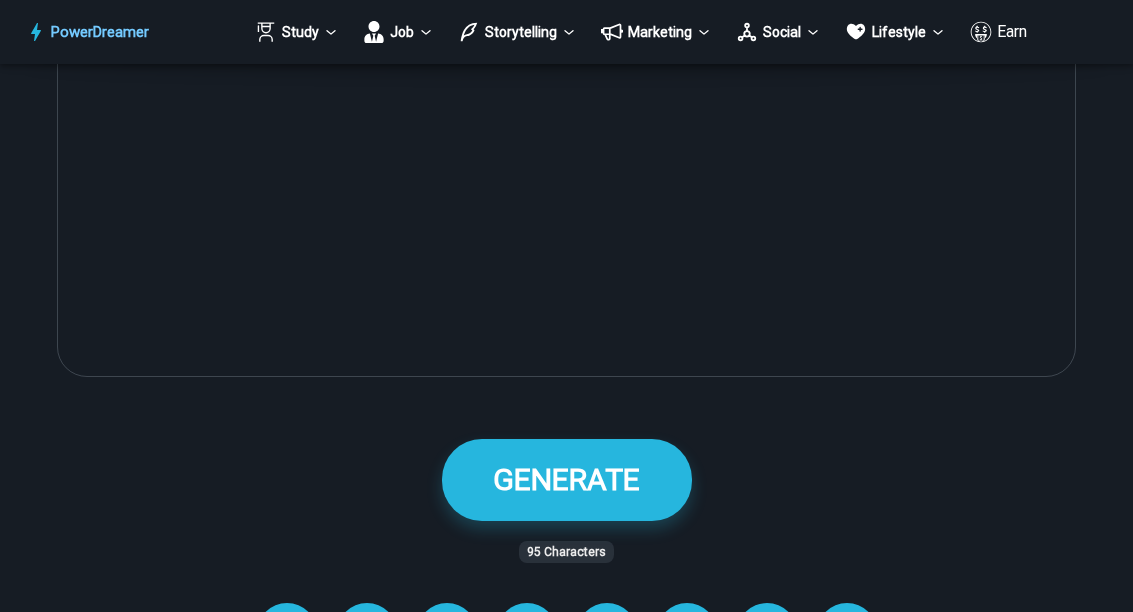 type on "**********" 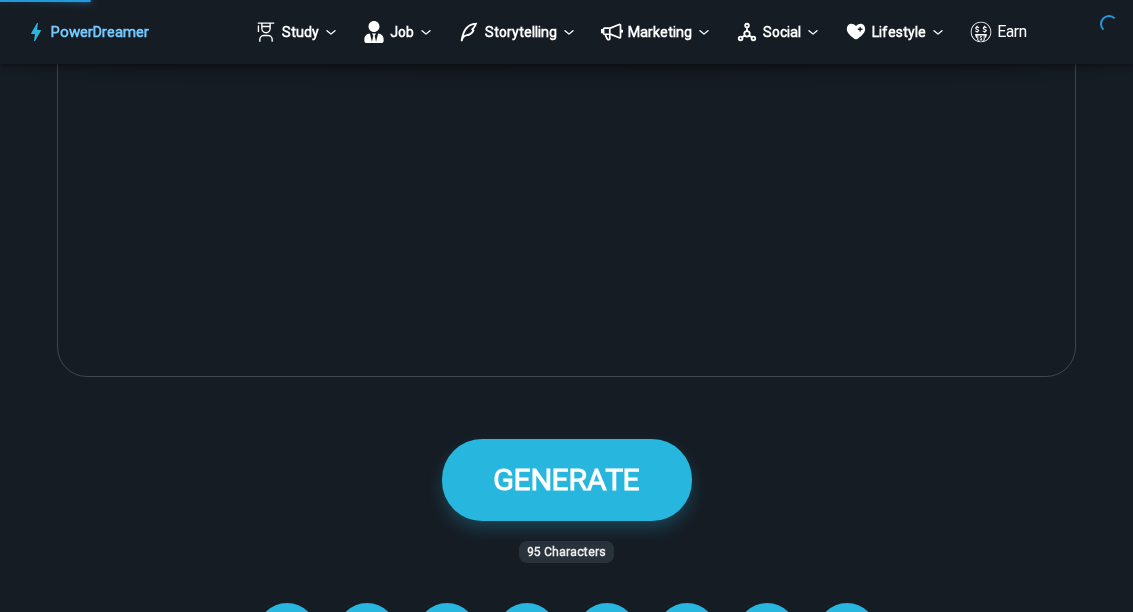 scroll, scrollTop: 84, scrollLeft: 0, axis: vertical 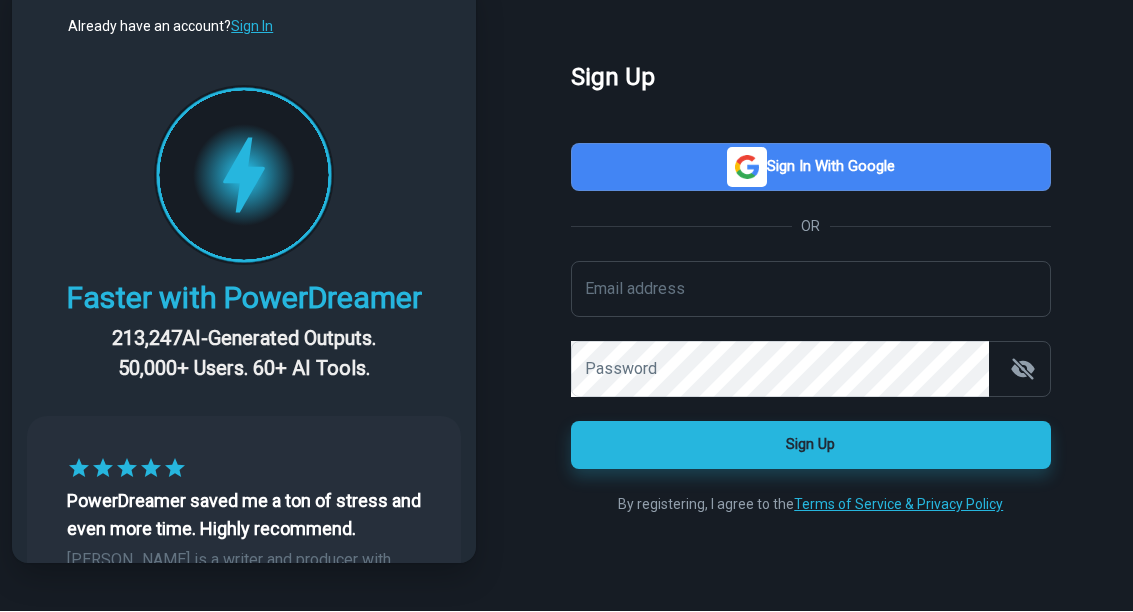click on "Sign in with Google" at bounding box center [811, 168] 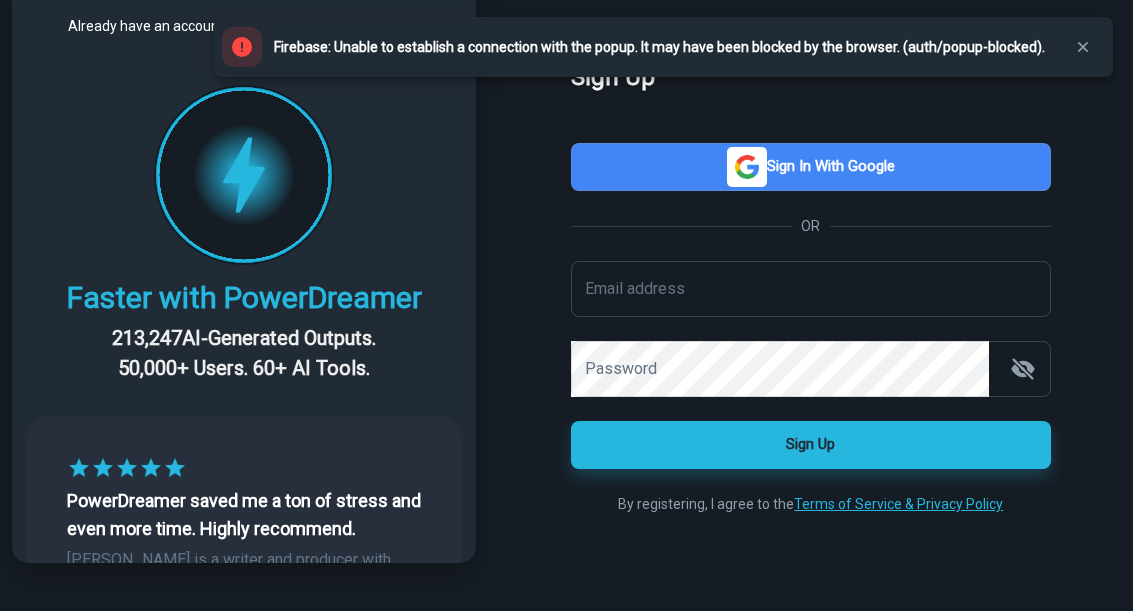 click on "Sign in with Google" at bounding box center (811, 168) 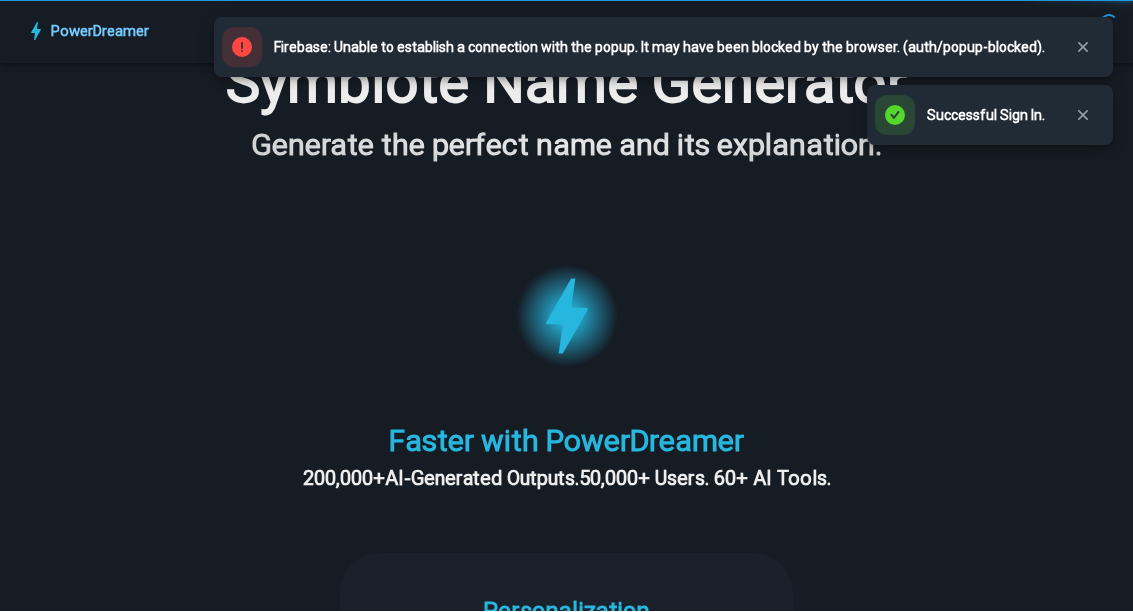 scroll, scrollTop: 0, scrollLeft: 0, axis: both 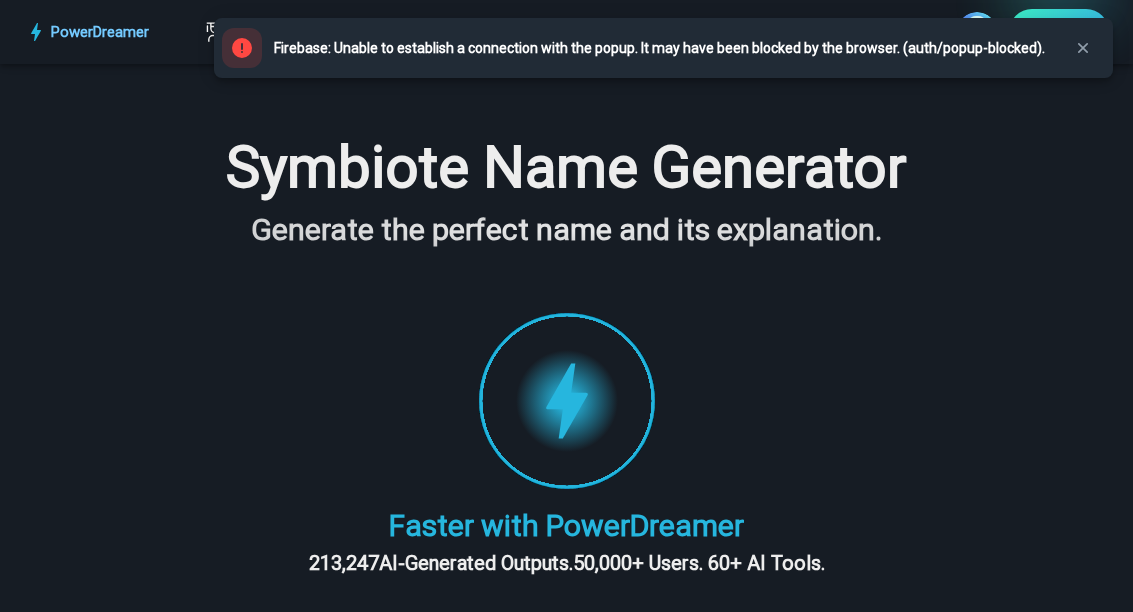 click on "**********" at bounding box center (566, 1613) 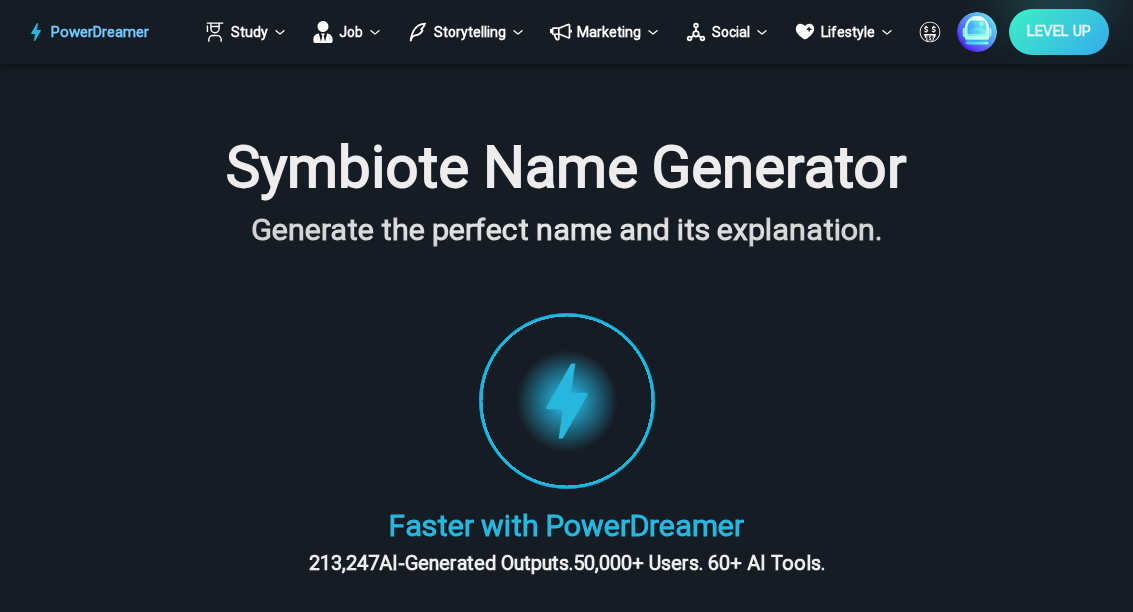 click on "**********" at bounding box center (566, 1613) 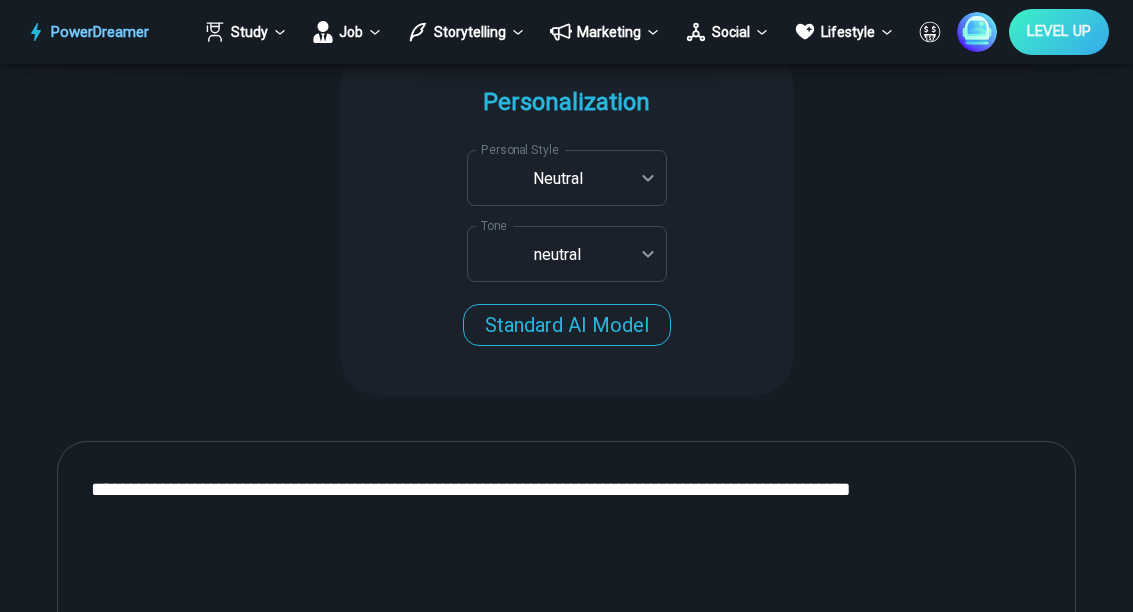 scroll, scrollTop: 573, scrollLeft: 0, axis: vertical 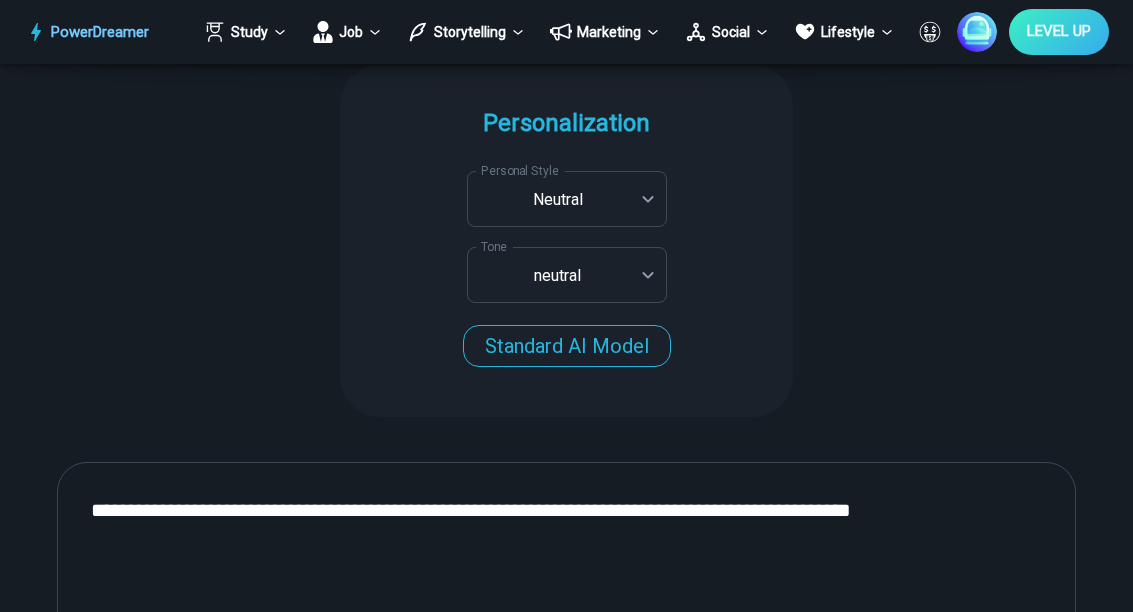 click on "**********" at bounding box center [566, 1360] 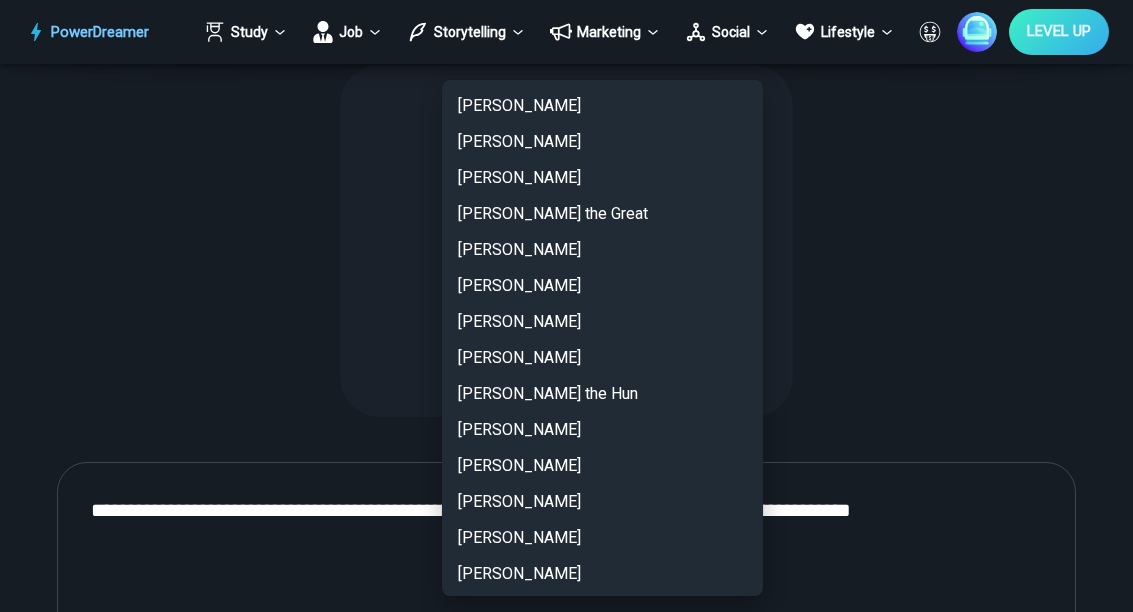 scroll, scrollTop: 2648, scrollLeft: 0, axis: vertical 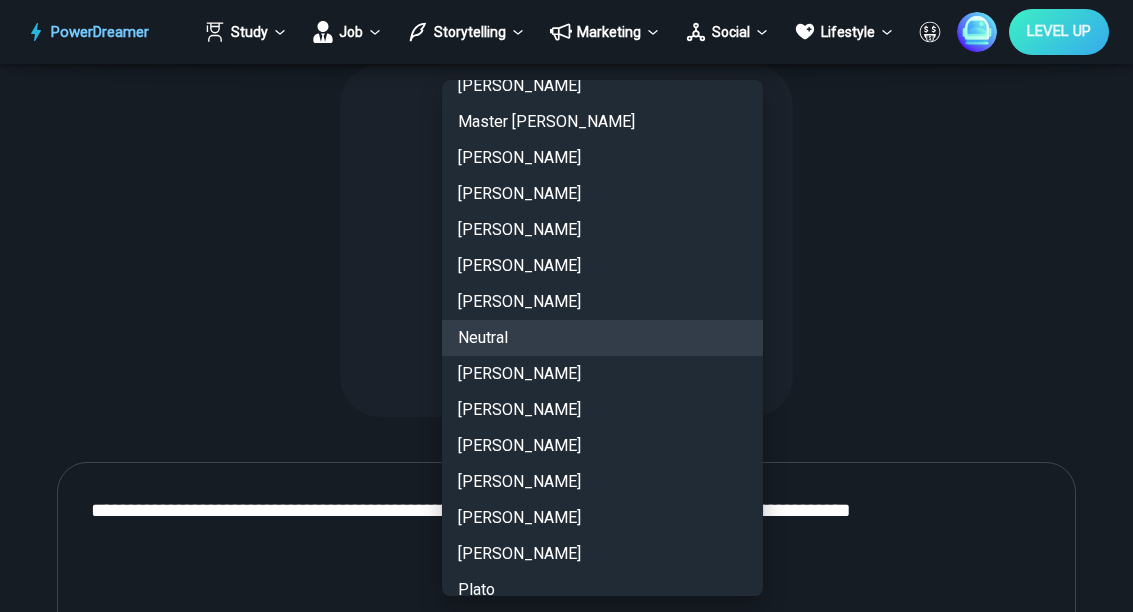 click at bounding box center [566, 306] 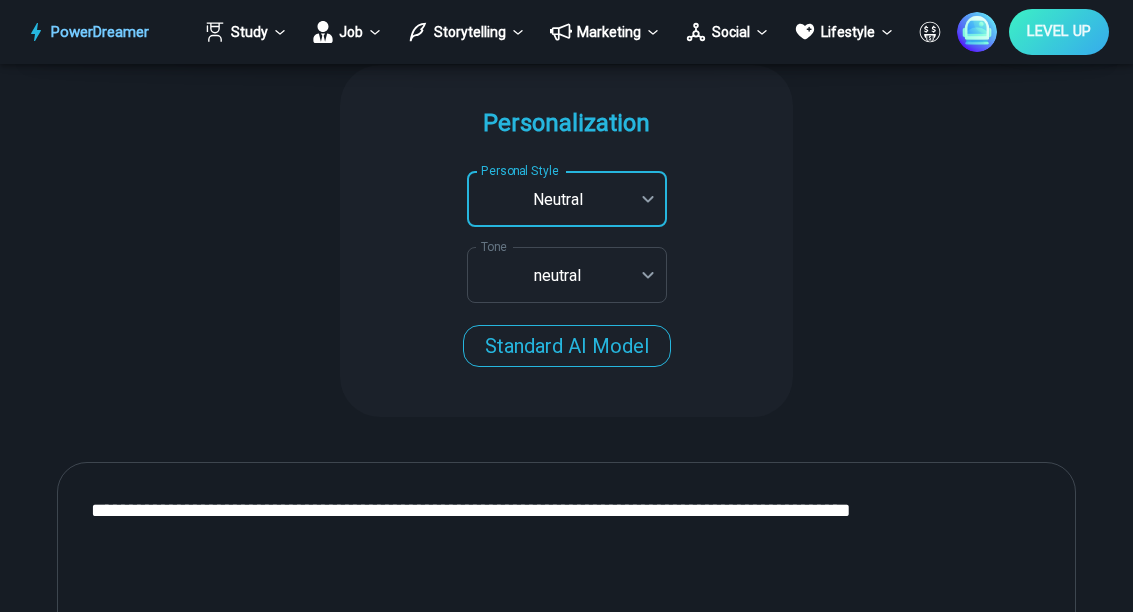 click on "**********" at bounding box center [566, 1360] 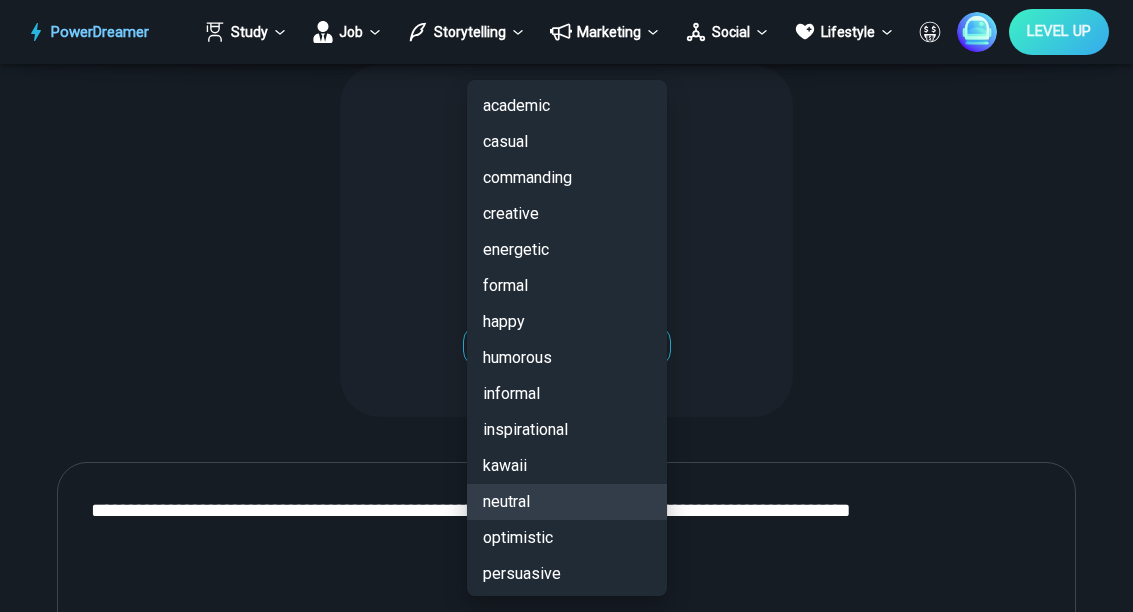 click at bounding box center [566, 306] 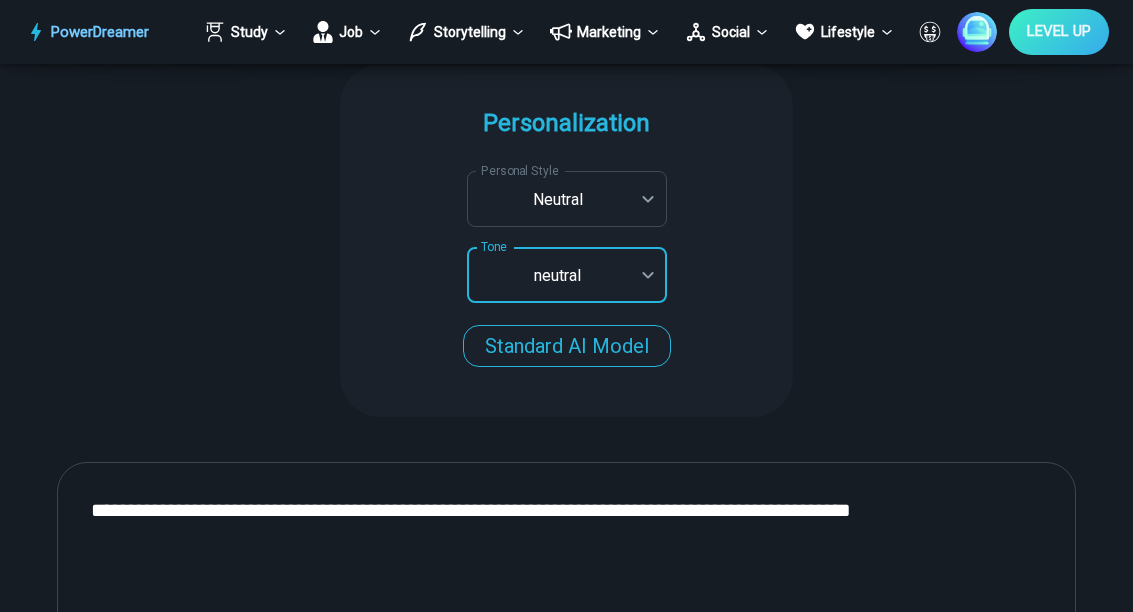click on "**********" at bounding box center [566, 1360] 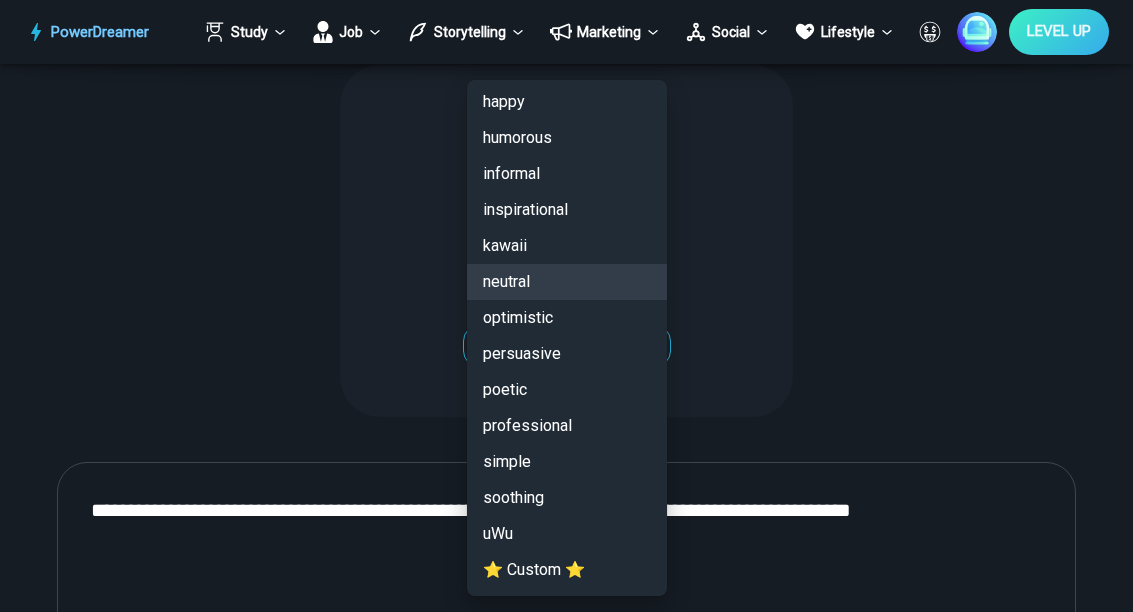scroll, scrollTop: 220, scrollLeft: 0, axis: vertical 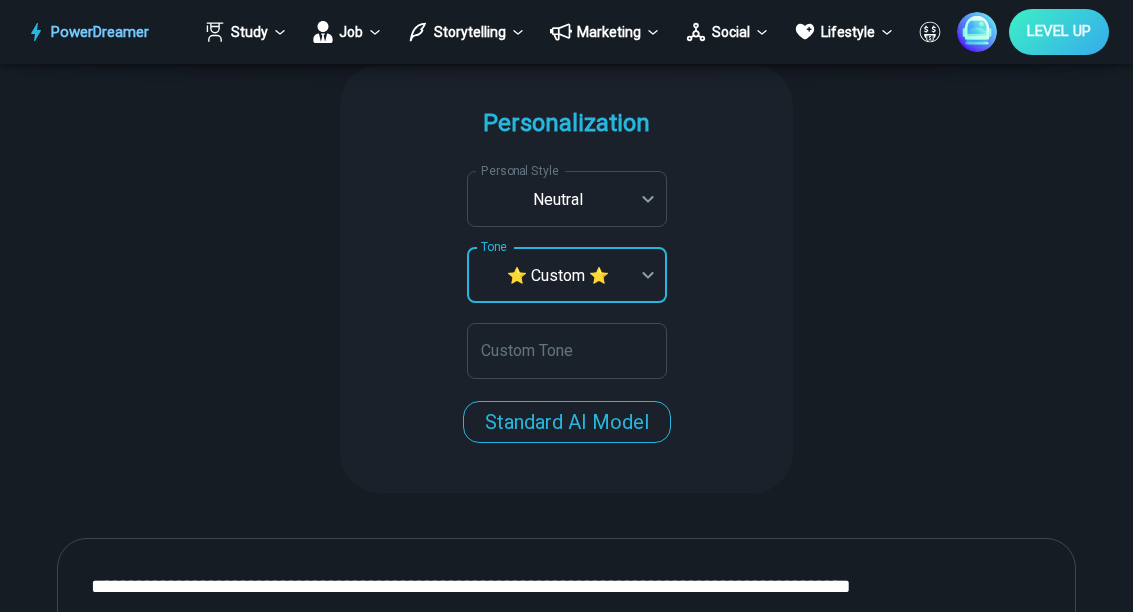 click on "**********" at bounding box center (566, 1398) 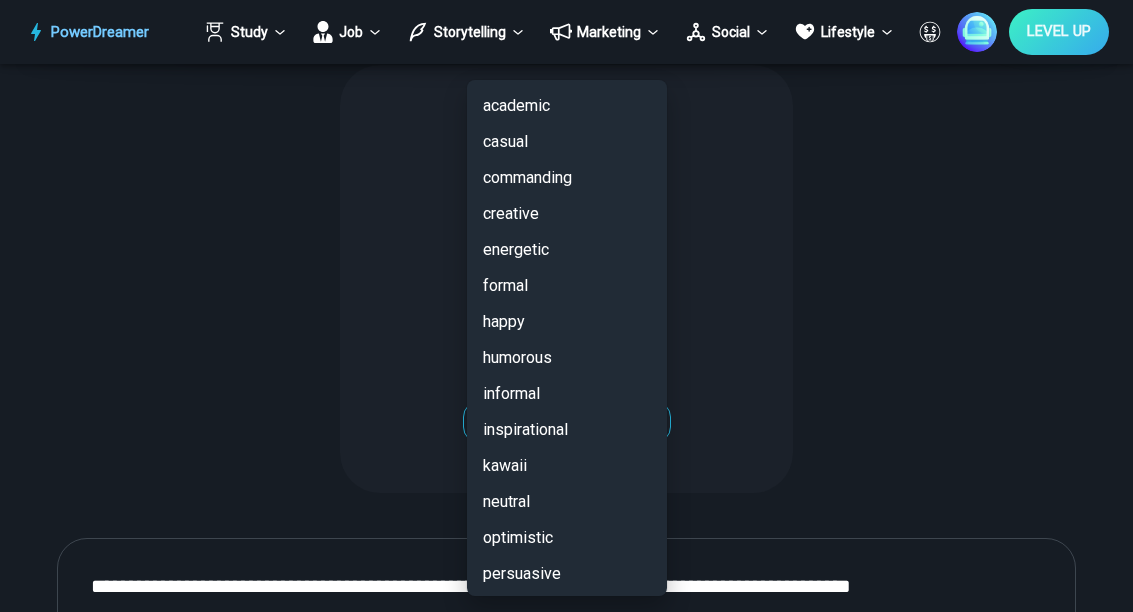 scroll, scrollTop: 220, scrollLeft: 0, axis: vertical 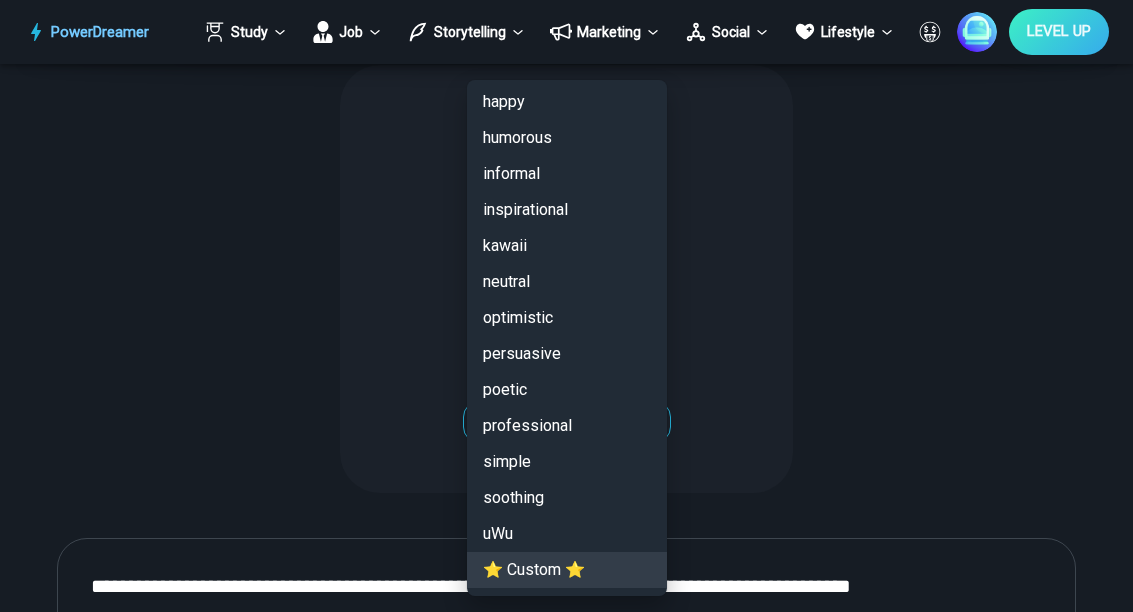 click on "⭐ Custom ⭐" at bounding box center [567, 570] 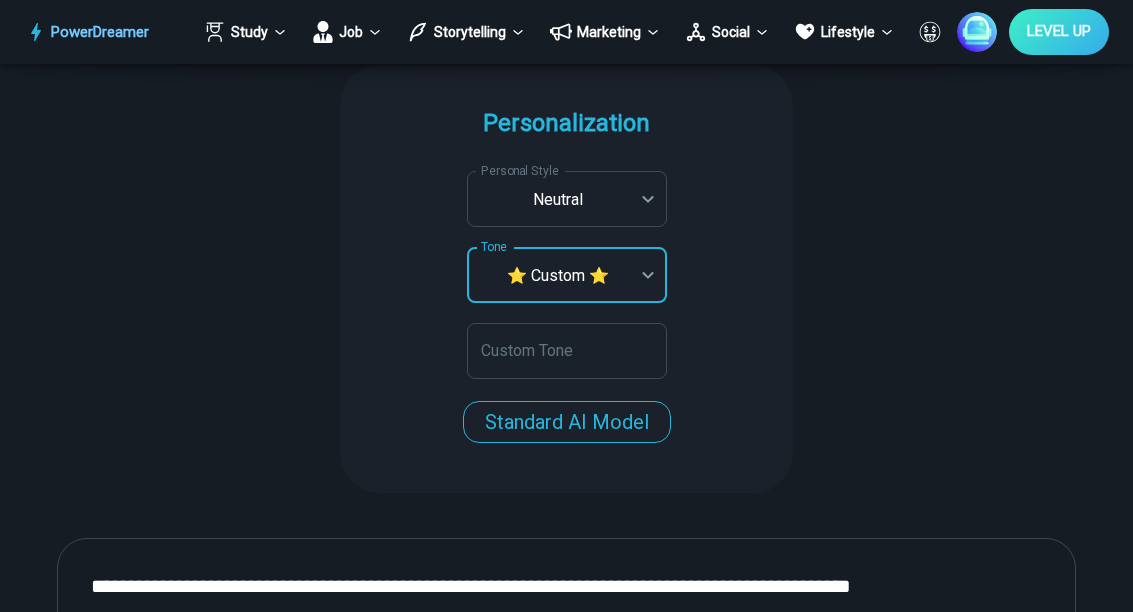 click on "Custom Tone" at bounding box center [567, 351] 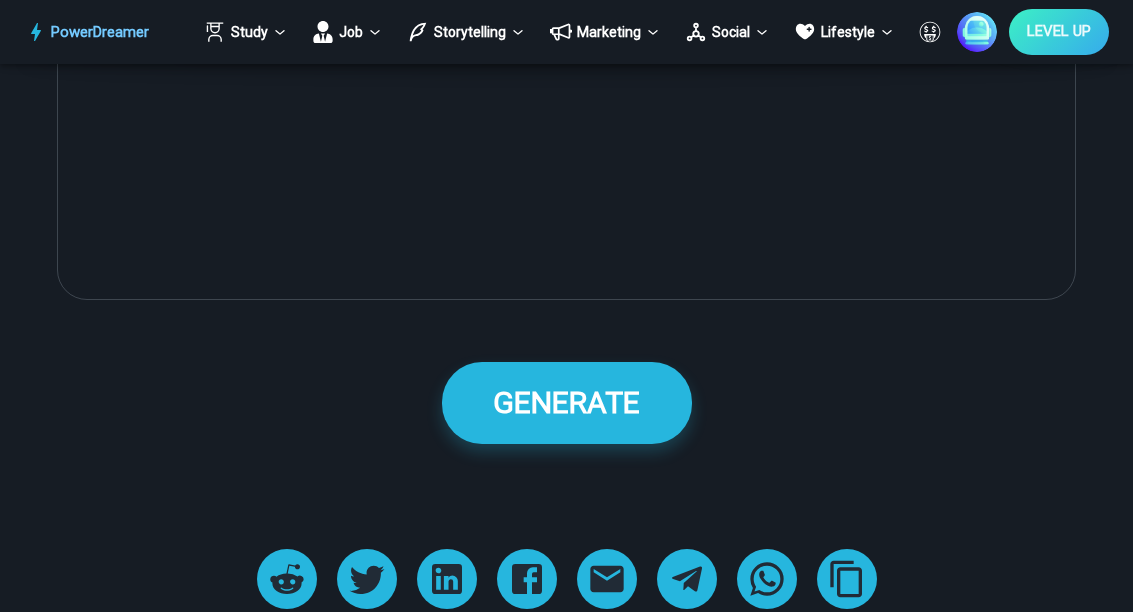 scroll, scrollTop: 1371, scrollLeft: 0, axis: vertical 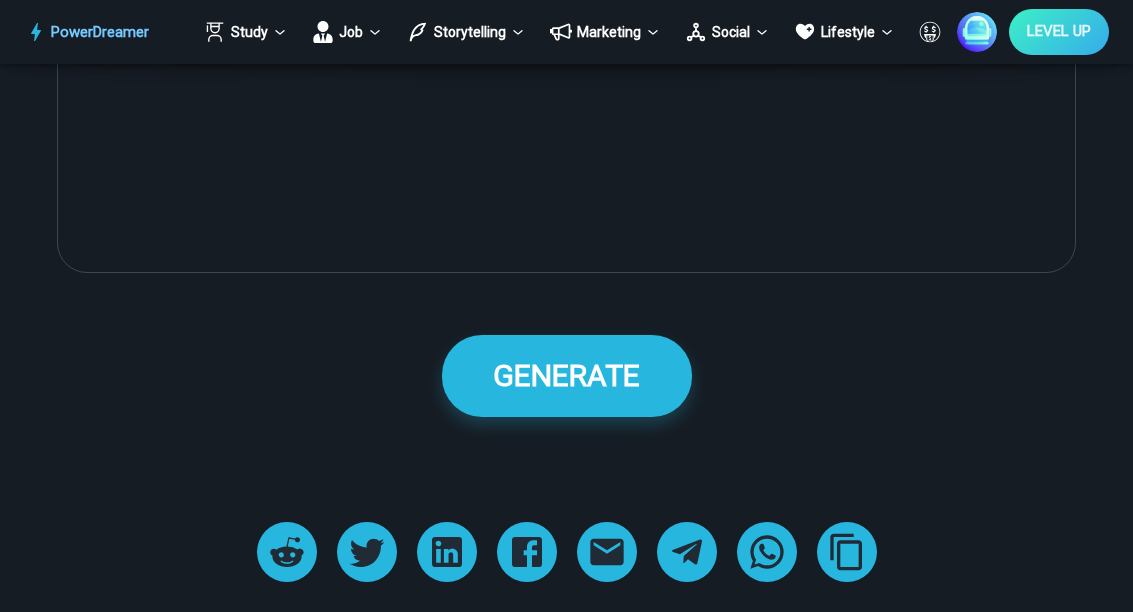 type on "**********" 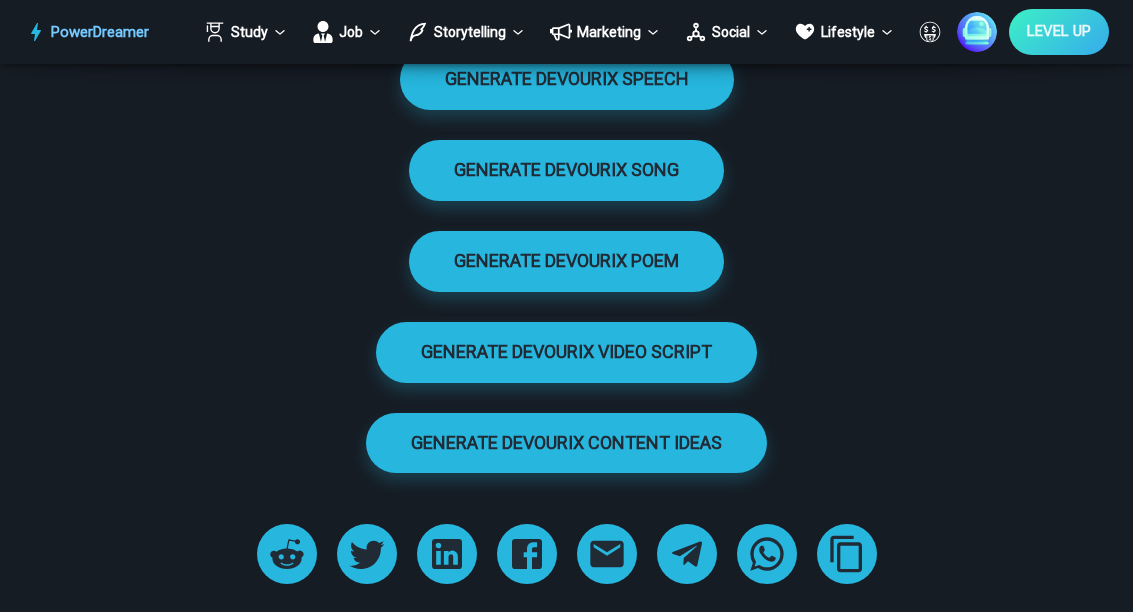 scroll, scrollTop: 2901, scrollLeft: 0, axis: vertical 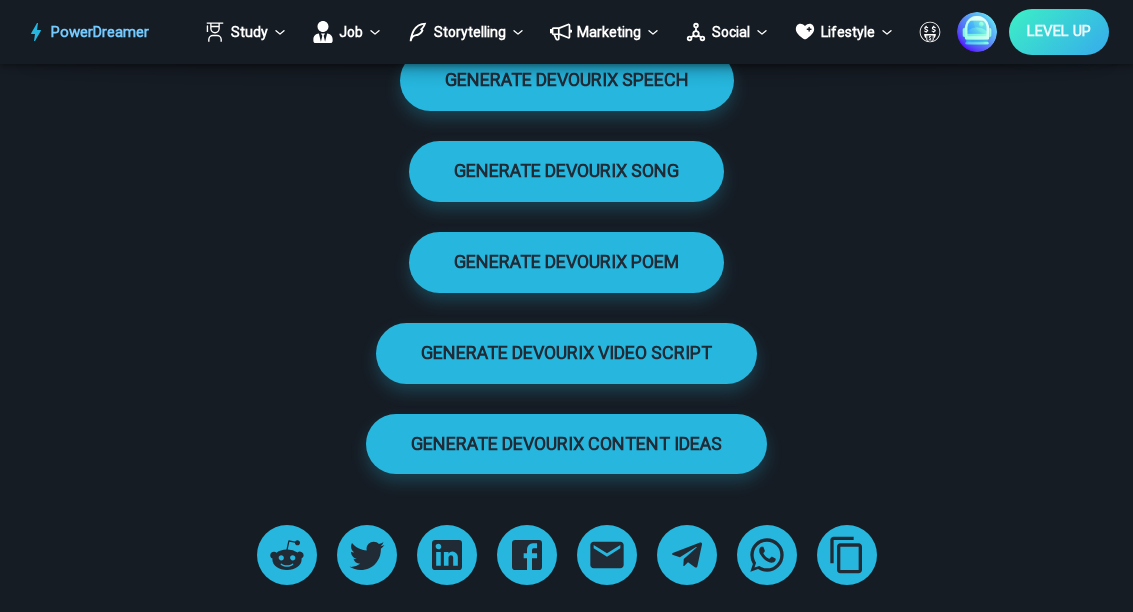 click on "GENERATE DEVOURIX SONG" at bounding box center (566, 171) 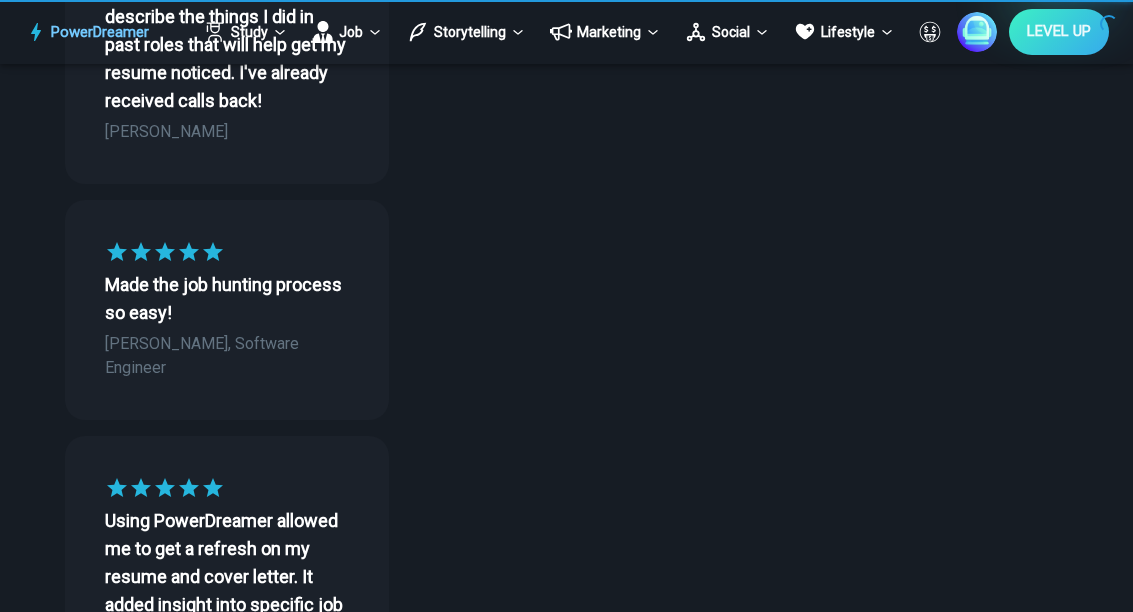 scroll, scrollTop: 0, scrollLeft: 0, axis: both 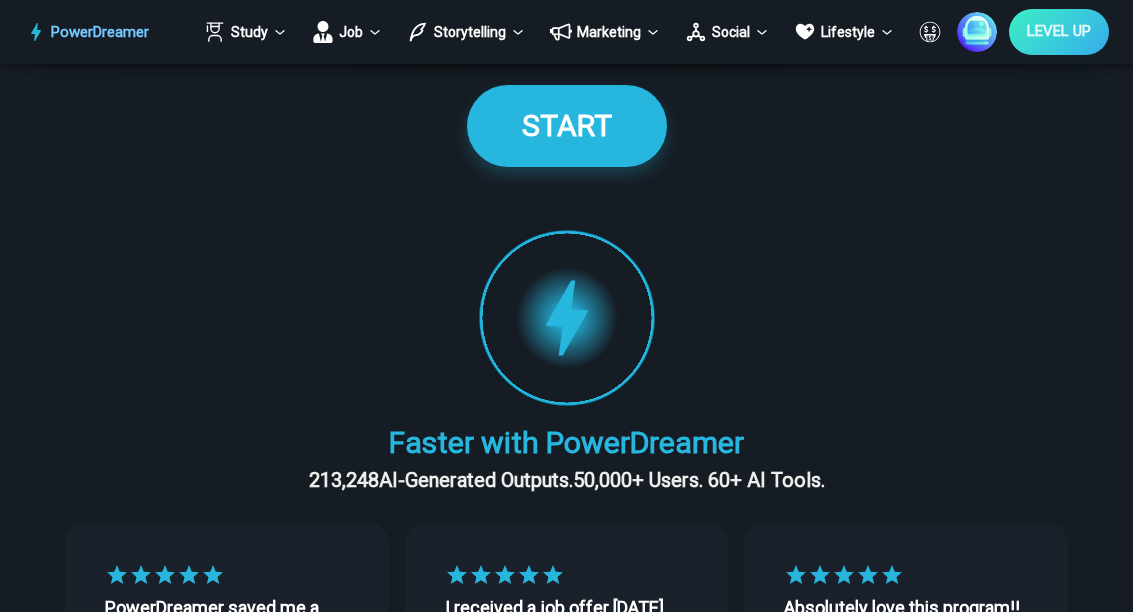 click on "START" at bounding box center [567, 125] 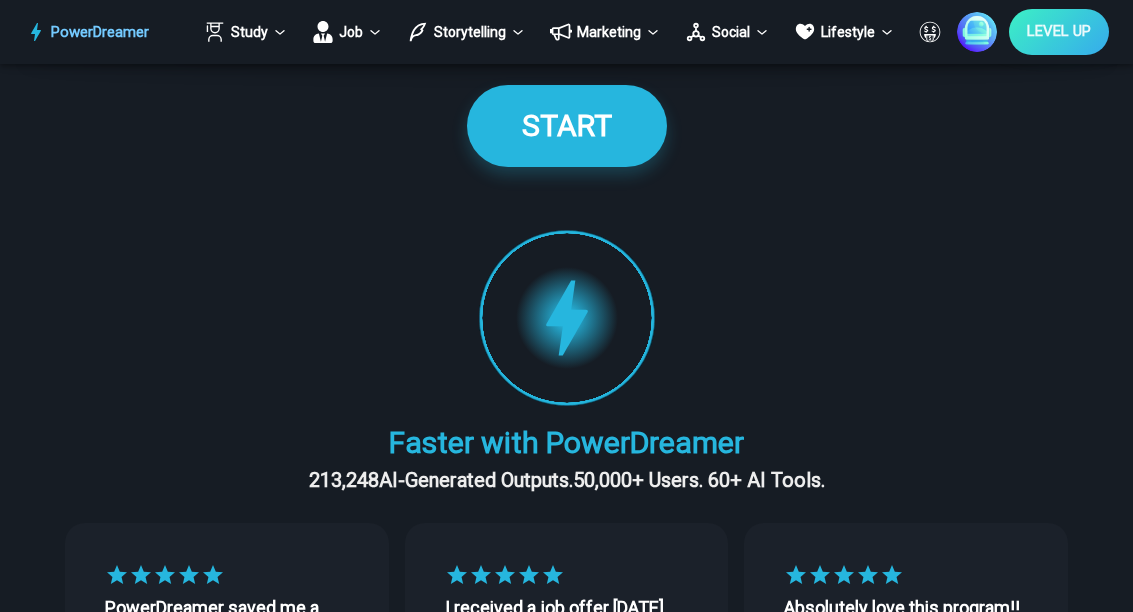 scroll, scrollTop: 2123, scrollLeft: 0, axis: vertical 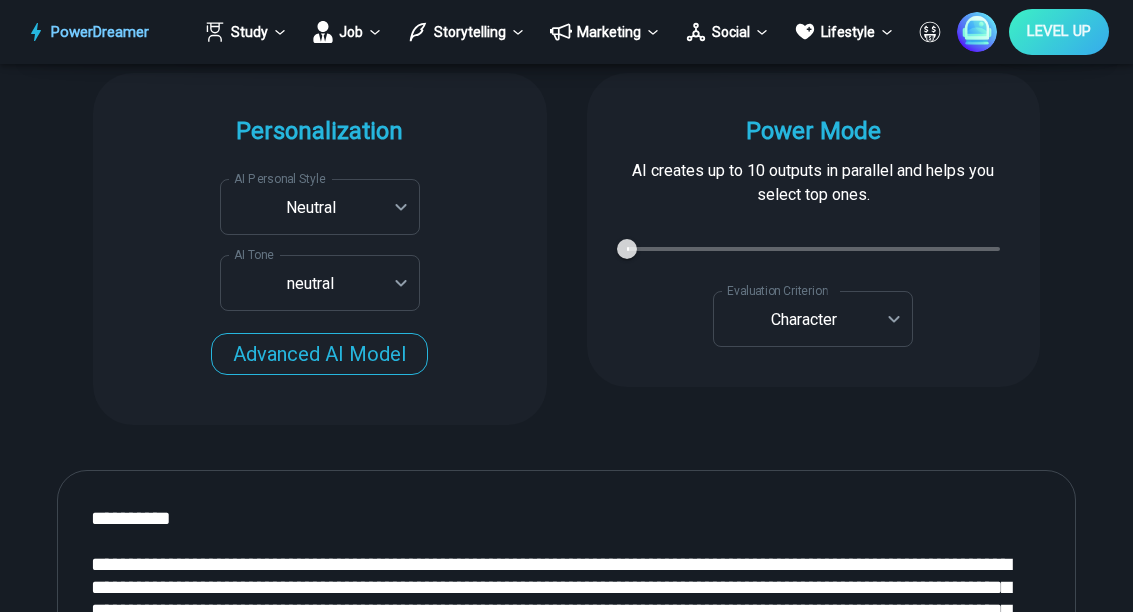 click on "PowerDreamer Study Job Storytelling Marketing Social Lifestyle Earn LEVEL UP AI Songwriter How to write music lyrics? Let AI write song lyrics for you. START Faster with PowerDreamer 213,248  AI-Generated Outputs.  50,000+ Users. 60+ AI Tools. PowerDreamer saved me a ton of stress and even more time. Highly recommend. [PERSON_NAME] is a writer and producer with experience at Morning Rush, [US_STATE] PBS, Metro Weekly and The [US_STATE] Times I received a job offer [DATE] that your awesome website helped me get. Thank you! I will be singing your praises. [PERSON_NAME] signed up to PowerDreamer [DATE] and received his job offer [DATE] Absolutely love this program!! I'm usually hesitant to pay for anything without being able to try it for free first. However, I was desperate to get resume writing help and this program far exceeded my expectations! I have been telling anyone I know looking for a job to try it. [PERSON_NAME] [PERSON_NAME], Product Manager in E-Commerce [PERSON_NAME] [PERSON_NAME] [PERSON_NAME] AI Voice" at bounding box center [566, 434] 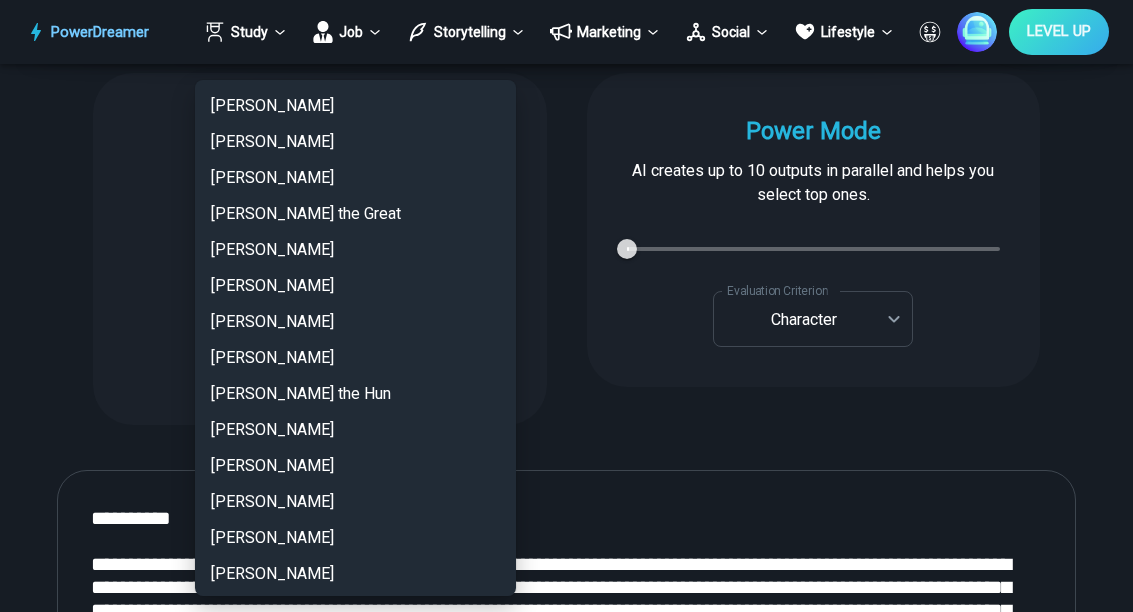scroll, scrollTop: 2607, scrollLeft: 0, axis: vertical 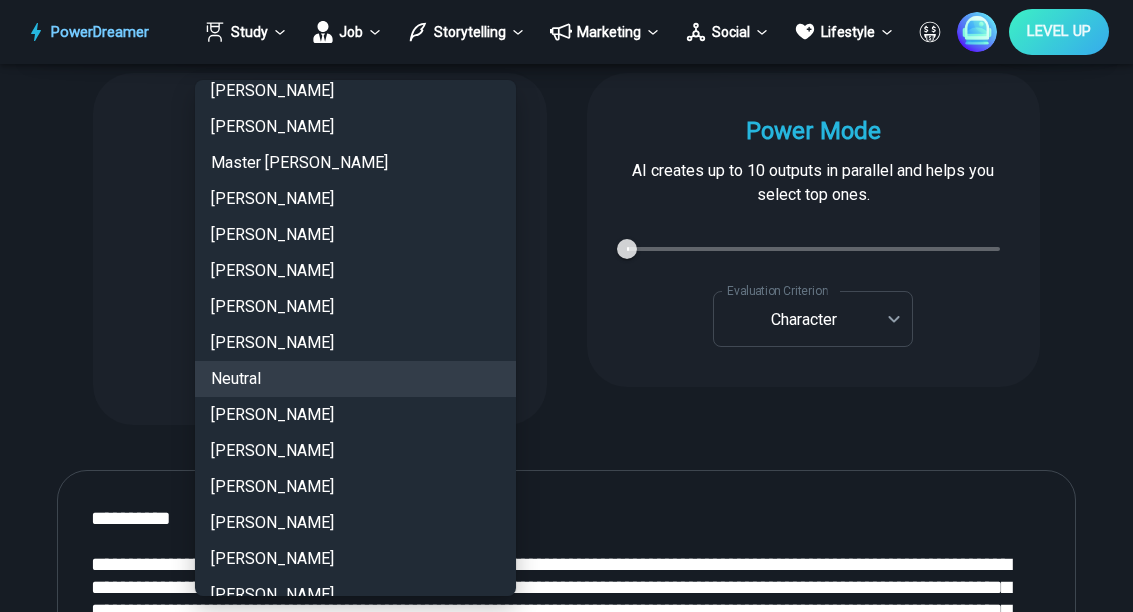 click at bounding box center (566, 306) 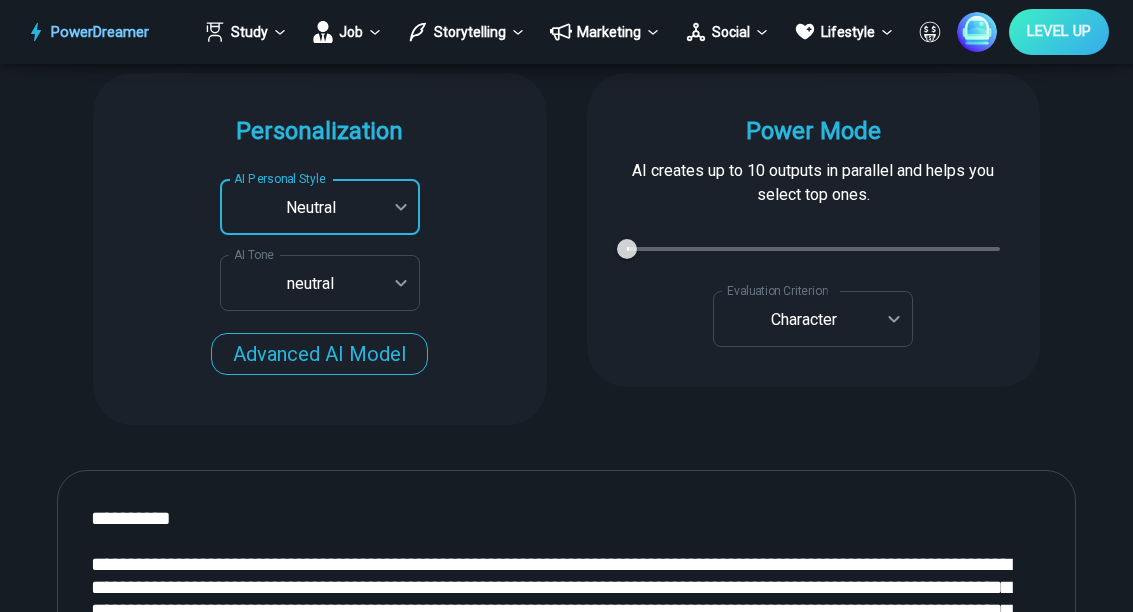 click on "PowerDreamer Study Job Storytelling Marketing Social Lifestyle Earn LEVEL UP AI Songwriter How to write music lyrics? Let AI write song lyrics for you. START Faster with PowerDreamer 213,248  AI-Generated Outputs.  50,000+ Users. 60+ AI Tools. PowerDreamer saved me a ton of stress and even more time. Highly recommend. [PERSON_NAME] is a writer and producer with experience at Morning Rush, [US_STATE] PBS, Metro Weekly and The [US_STATE] Times I received a job offer [DATE] that your awesome website helped me get. Thank you! I will be singing your praises. [PERSON_NAME] signed up to PowerDreamer [DATE] and received his job offer [DATE] Absolutely love this program!! I'm usually hesitant to pay for anything without being able to try it for free first. However, I was desperate to get resume writing help and this program far exceeded my expectations! I have been telling anyone I know looking for a job to try it. [PERSON_NAME] [PERSON_NAME], Product Manager in E-Commerce [PERSON_NAME] [PERSON_NAME] [PERSON_NAME] AI Voice" at bounding box center [566, 434] 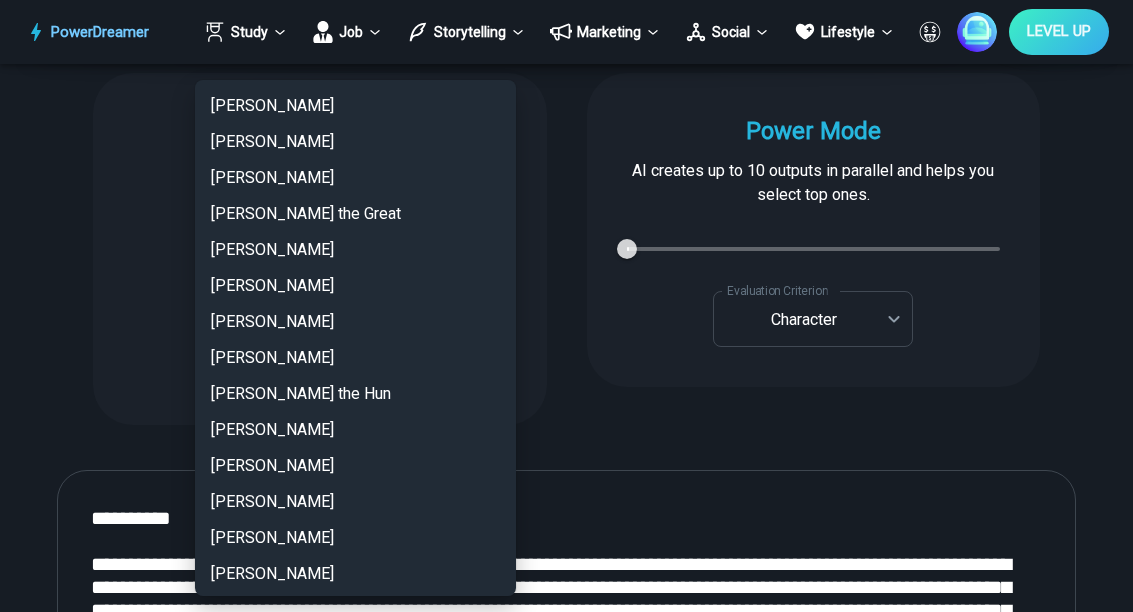 scroll, scrollTop: 2607, scrollLeft: 0, axis: vertical 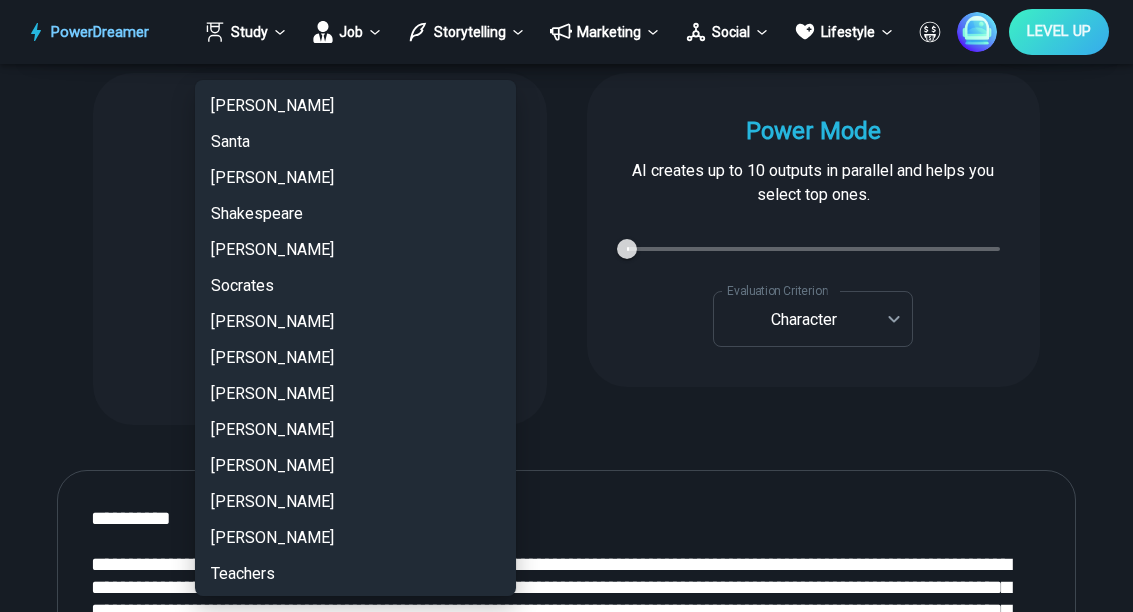 click at bounding box center [566, 306] 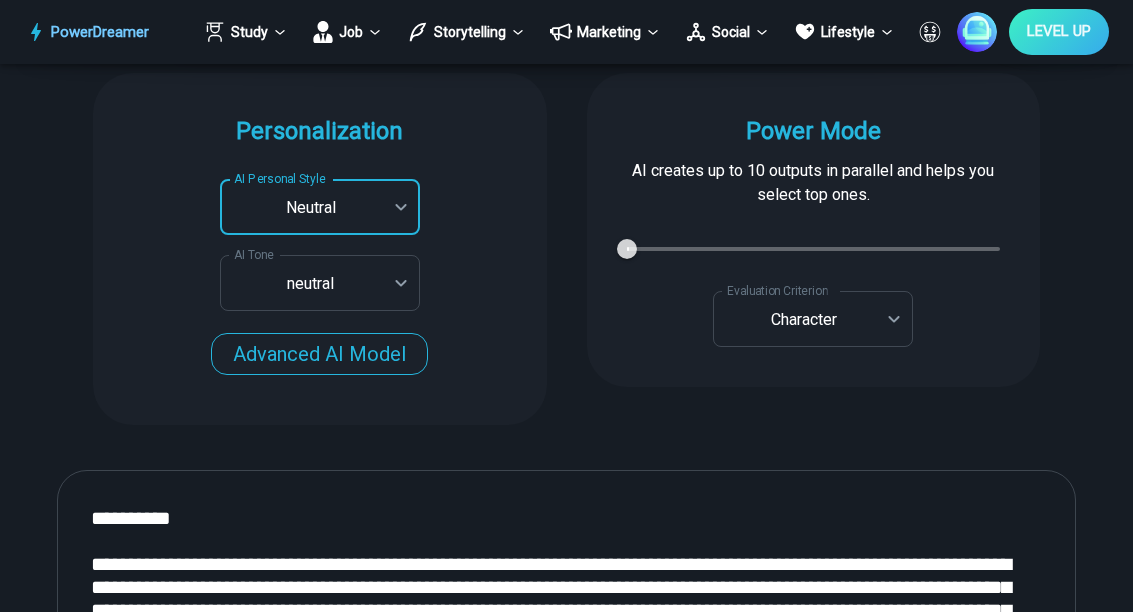 scroll, scrollTop: 3390, scrollLeft: 0, axis: vertical 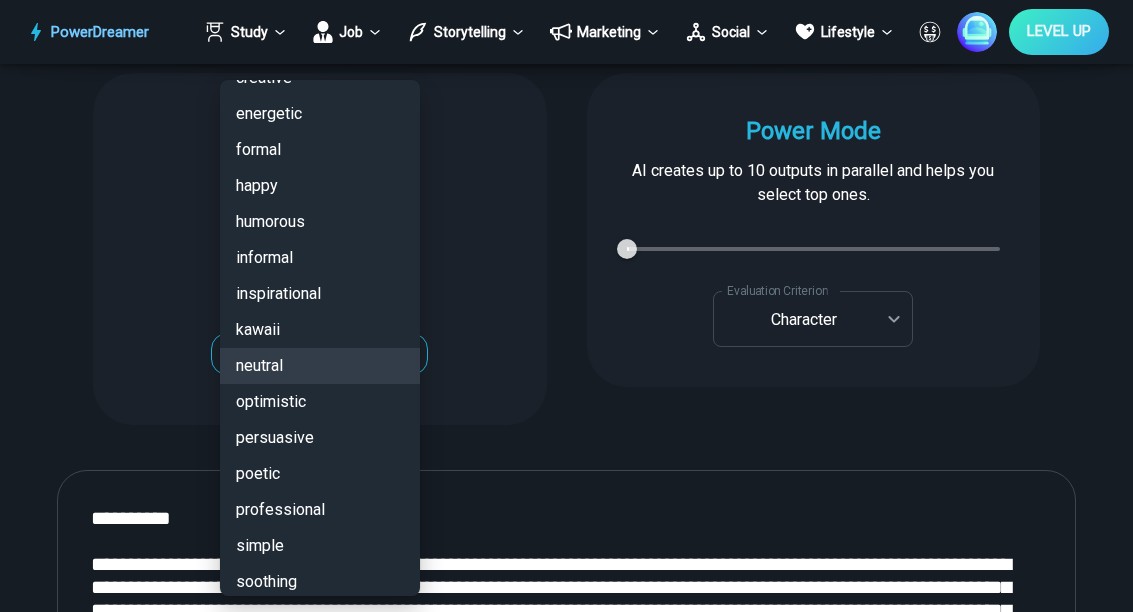 click on "professional" at bounding box center [320, 510] 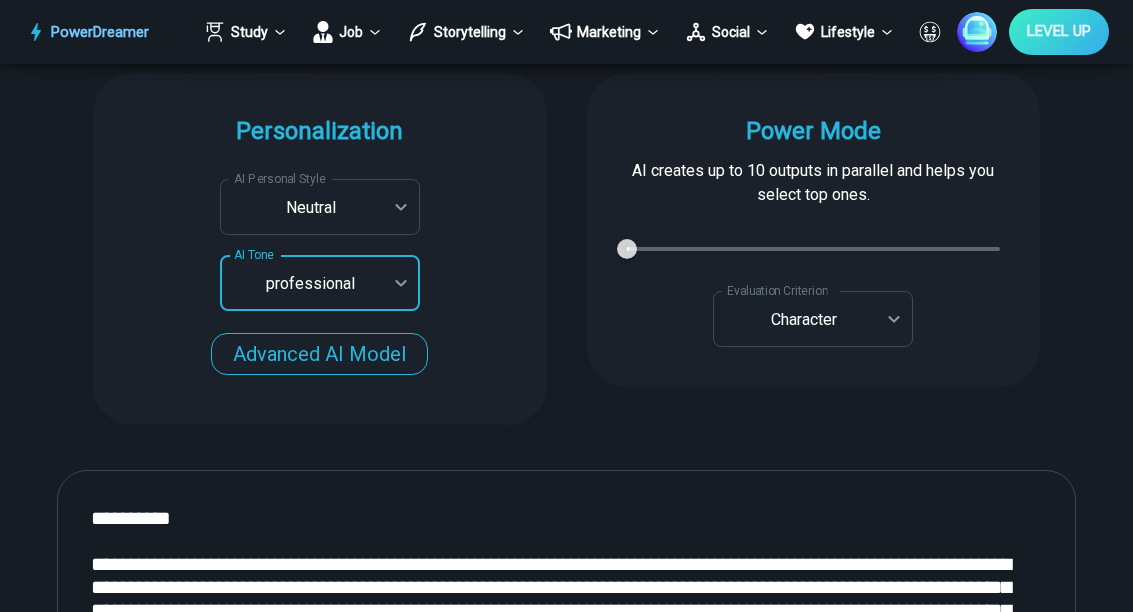 click on "PowerDreamer Study Job Storytelling Marketing Social Lifestyle Earn LEVEL UP AI Songwriter How to write music lyrics? Let AI write song lyrics for you. START Faster with PowerDreamer 213,248  AI-Generated Outputs.  50,000+ Users. 60+ AI Tools. PowerDreamer saved me a ton of stress and even more time. Highly recommend. [PERSON_NAME] is a writer and producer with experience at Morning Rush, [US_STATE] PBS, Metro Weekly and The [US_STATE] Times I received a job offer [DATE] that your awesome website helped me get. Thank you! I will be singing your praises. [PERSON_NAME] signed up to PowerDreamer [DATE] and received his job offer [DATE] Absolutely love this program!! I'm usually hesitant to pay for anything without being able to try it for free first. However, I was desperate to get resume writing help and this program far exceeded my expectations! I have been telling anyone I know looking for a job to try it. [PERSON_NAME] [PERSON_NAME], Product Manager in E-Commerce [PERSON_NAME] [PERSON_NAME] [PERSON_NAME] AI Voice" at bounding box center (566, 434) 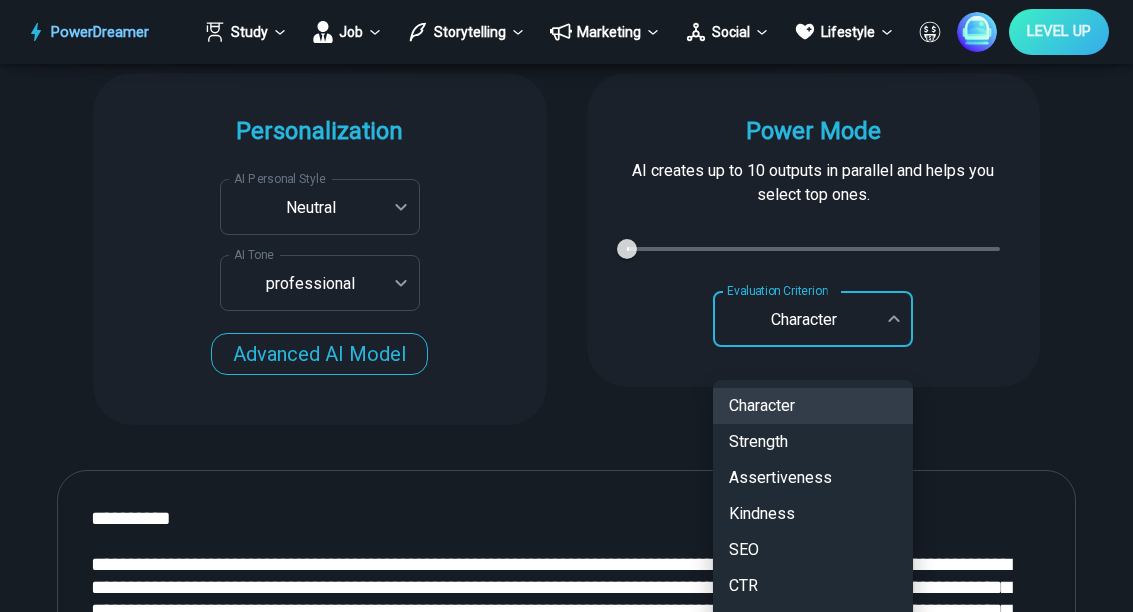 click on "Strength" at bounding box center [813, 442] 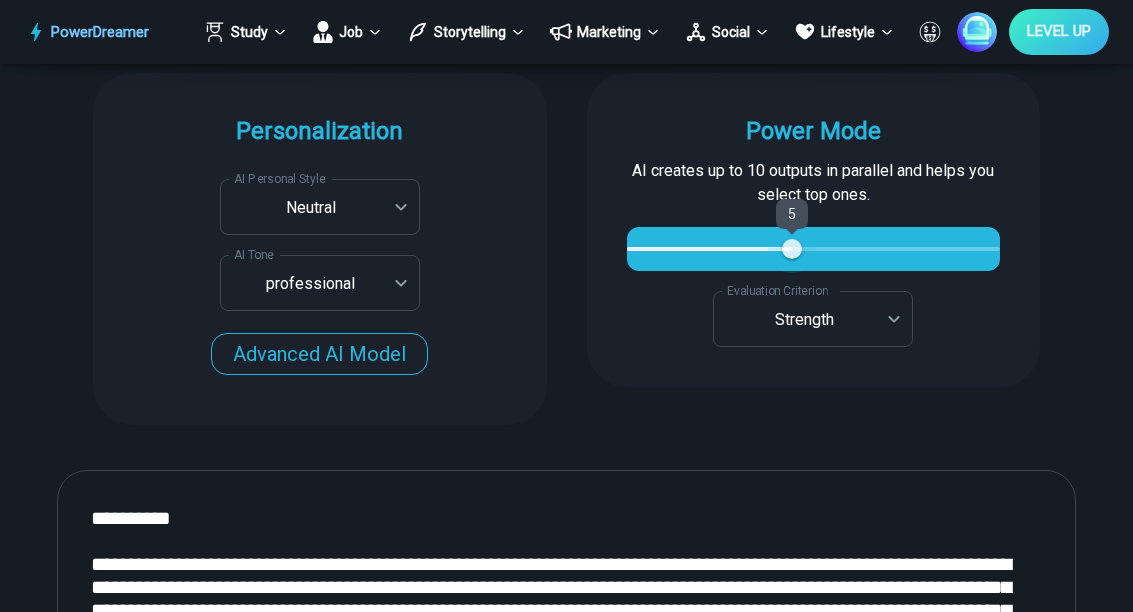 type on "*" 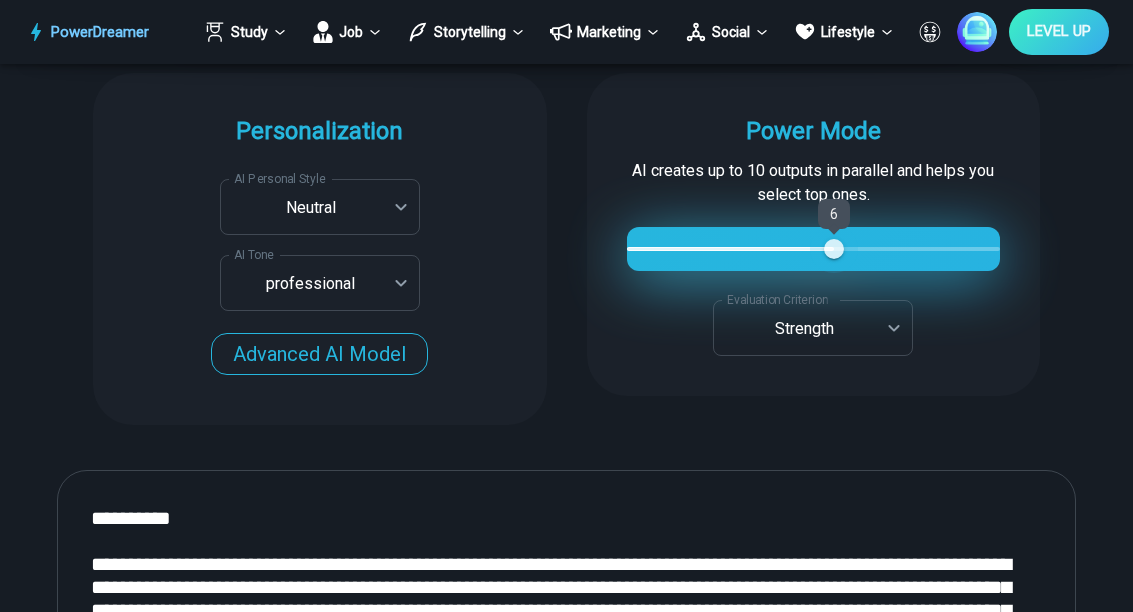type on "*" 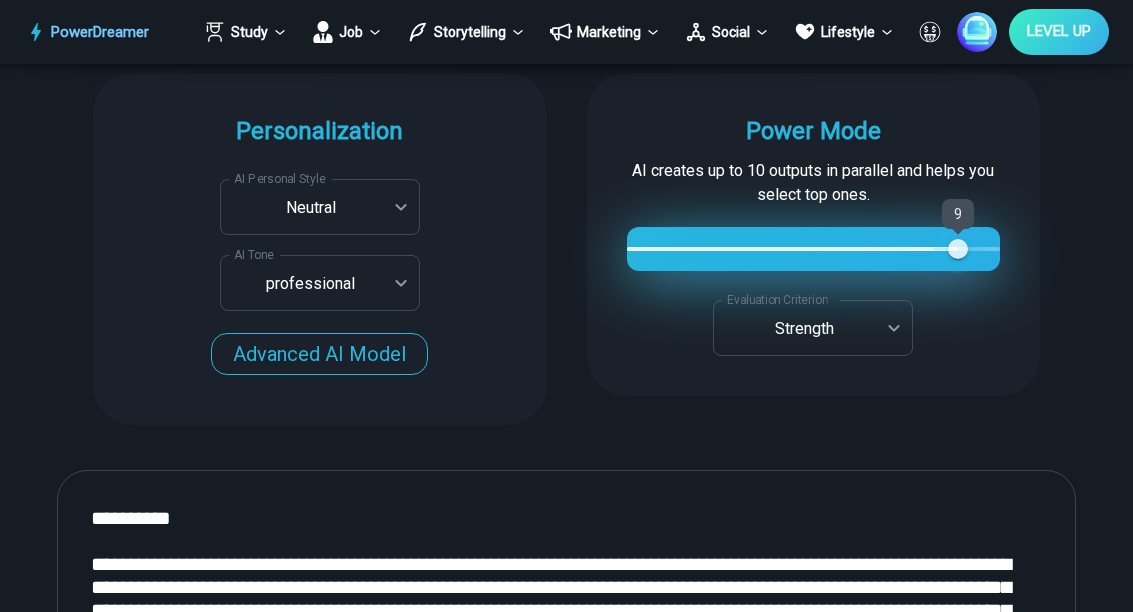 type on "**" 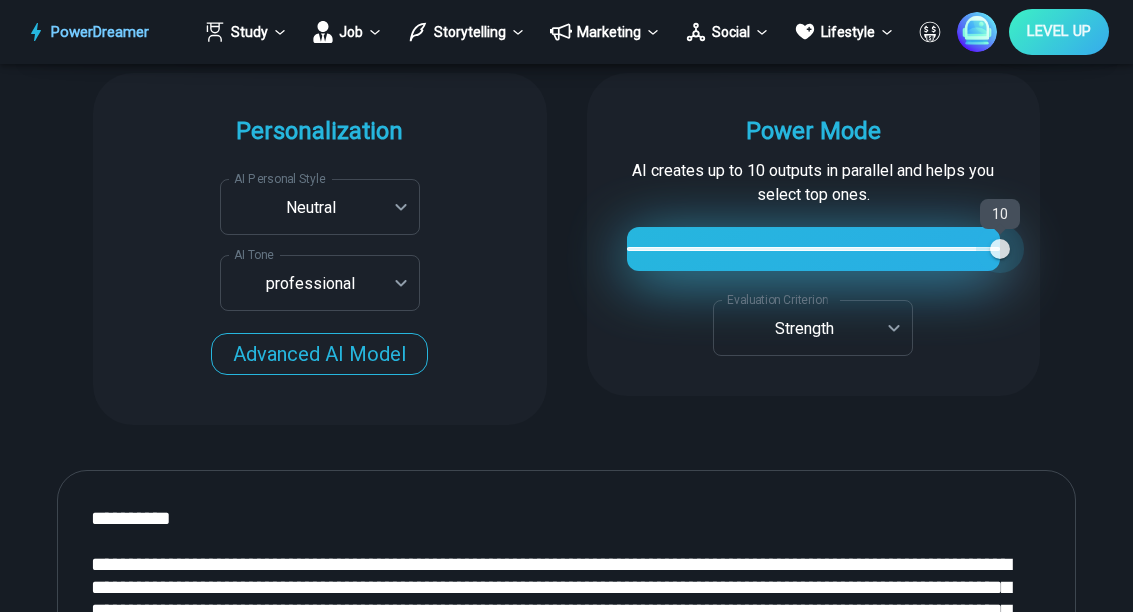 type on "*" 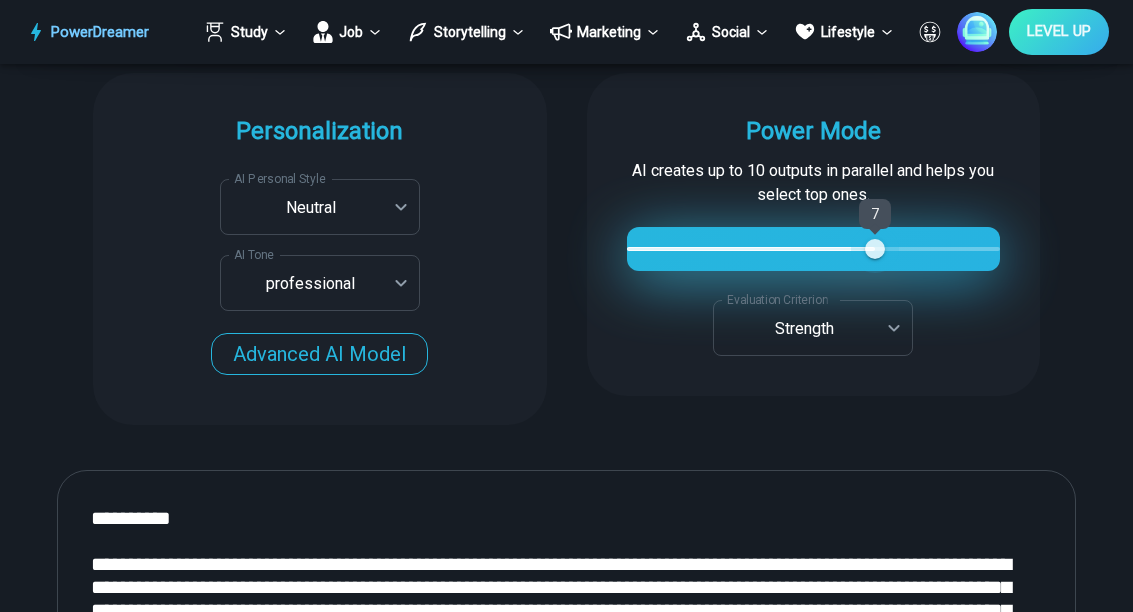 type on "*" 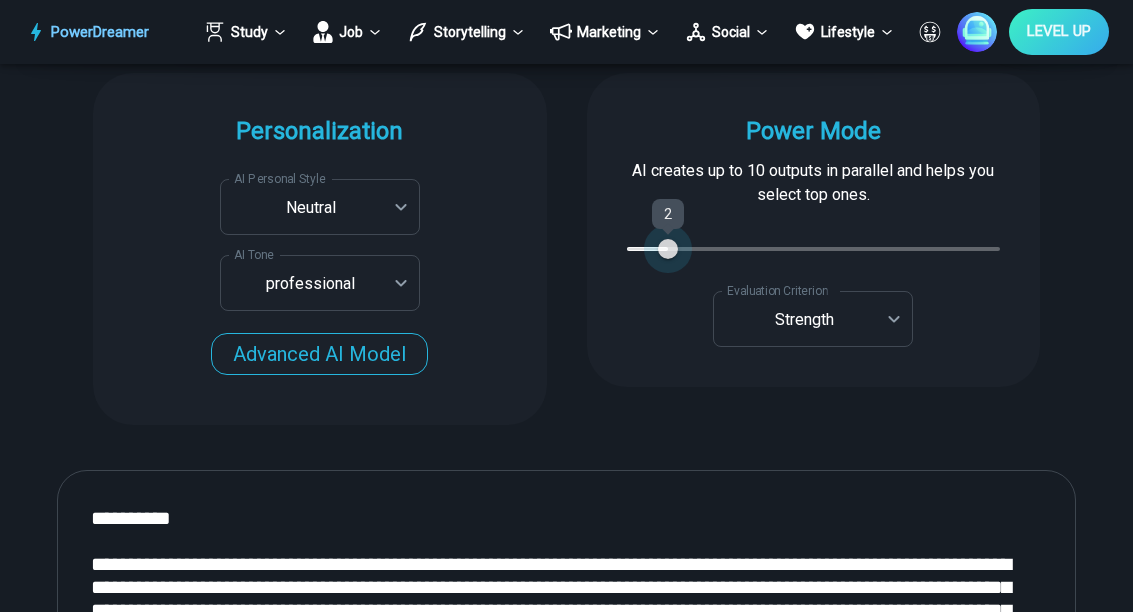 type on "*" 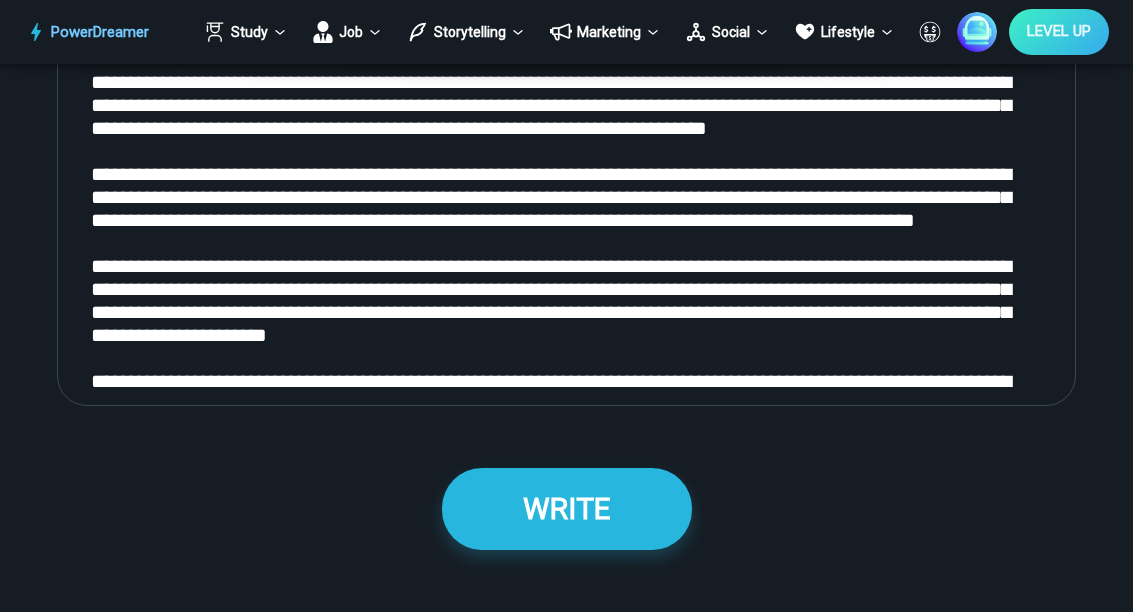 scroll, scrollTop: 2720, scrollLeft: 0, axis: vertical 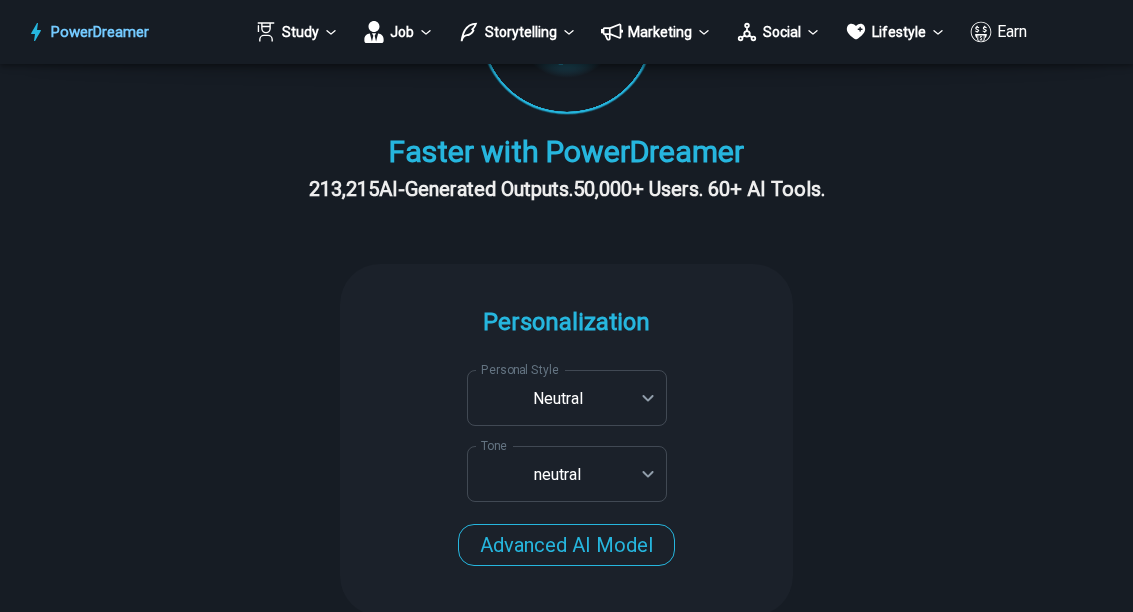 click on "**********" at bounding box center (566, 1531) 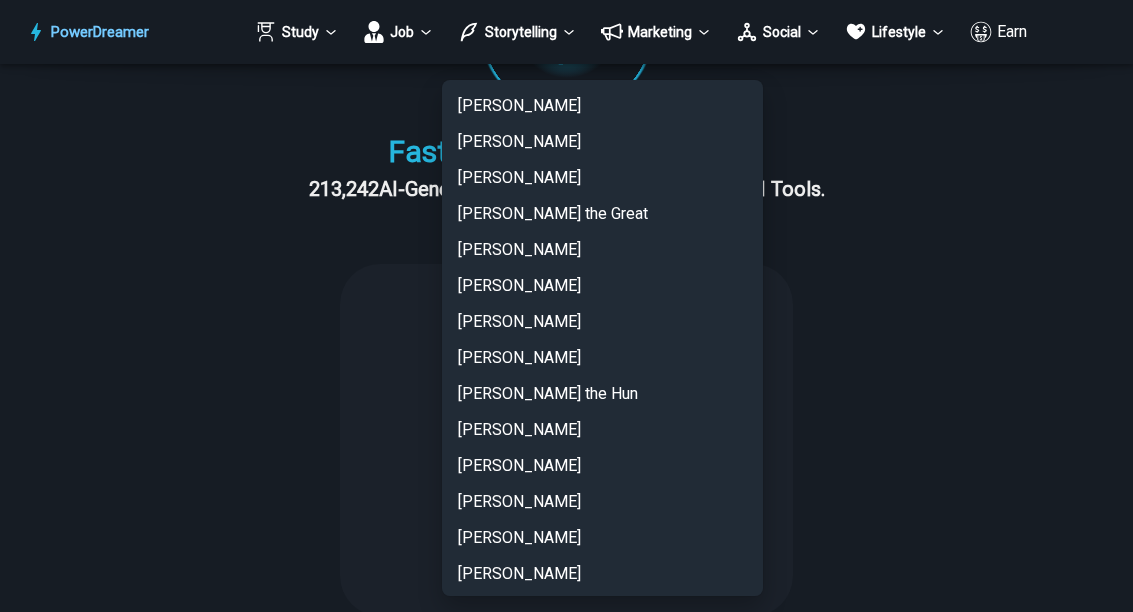 scroll, scrollTop: 2606, scrollLeft: 0, axis: vertical 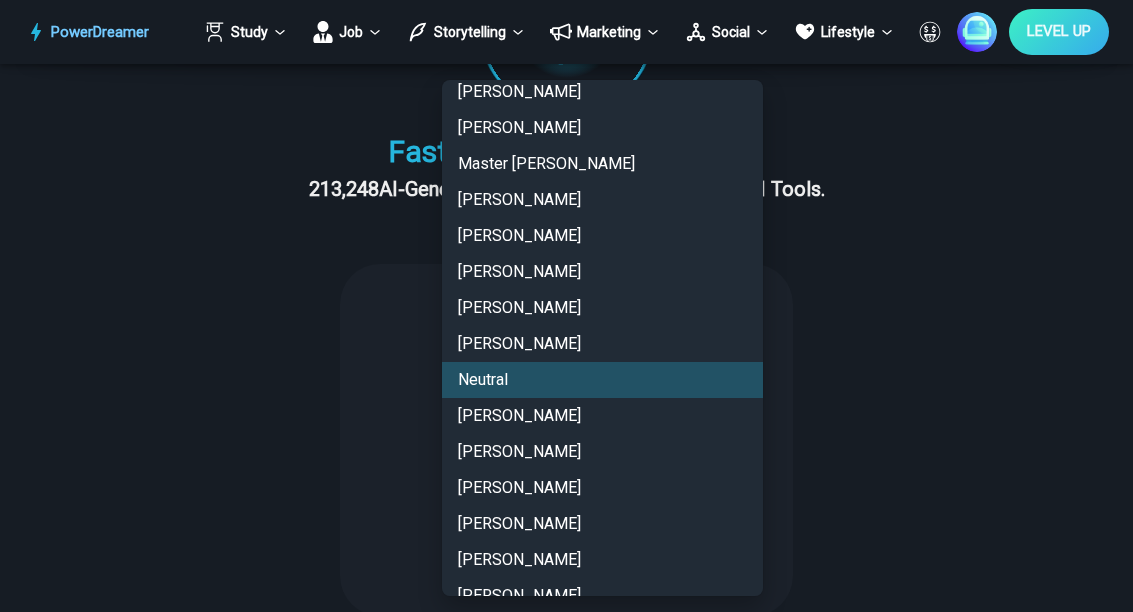 click at bounding box center (566, 306) 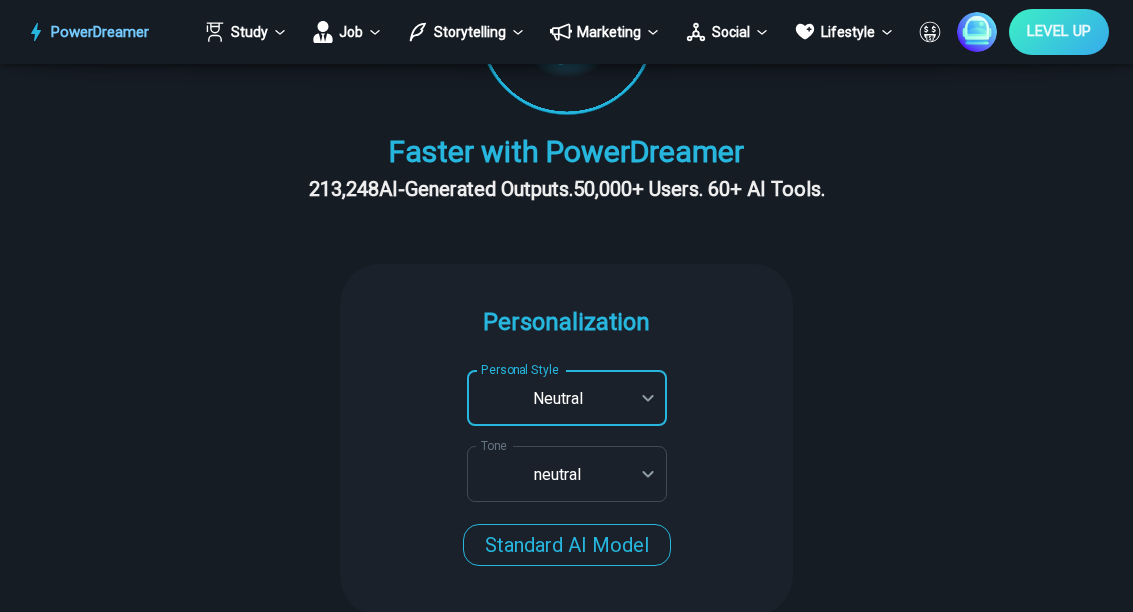 click on "**********" at bounding box center [566, 1531] 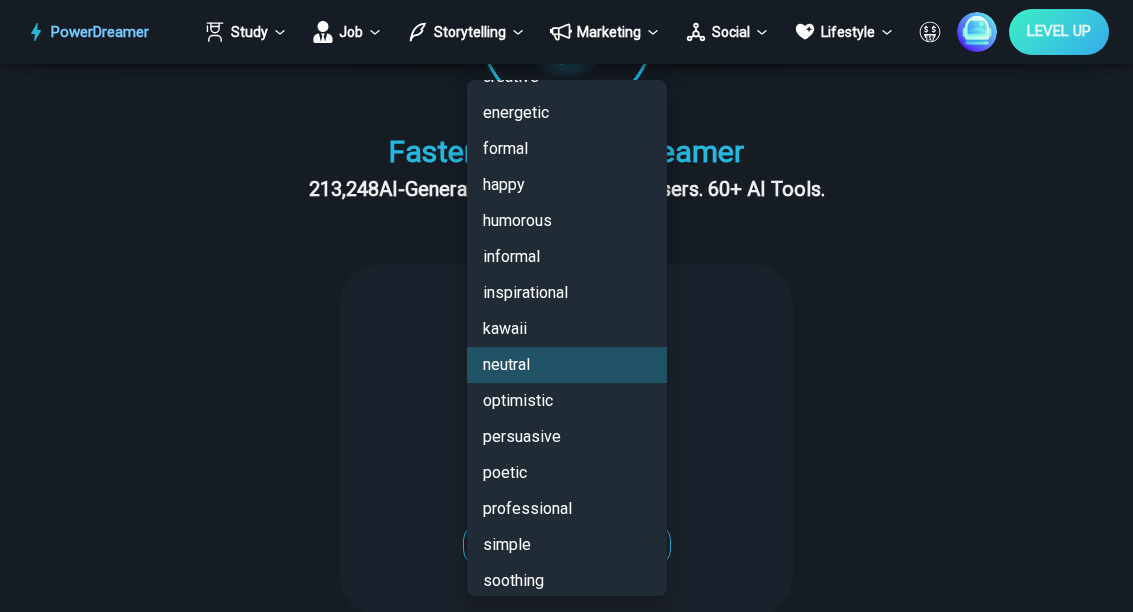 scroll, scrollTop: 136, scrollLeft: 0, axis: vertical 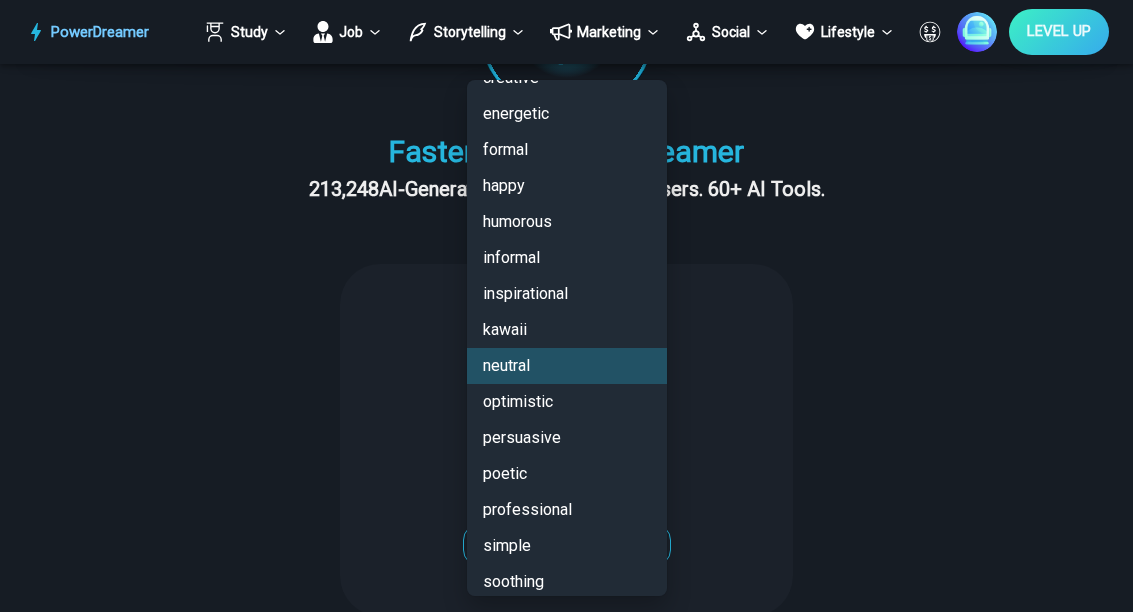 click on "⭐ Custom ⭐" at bounding box center [567, 654] 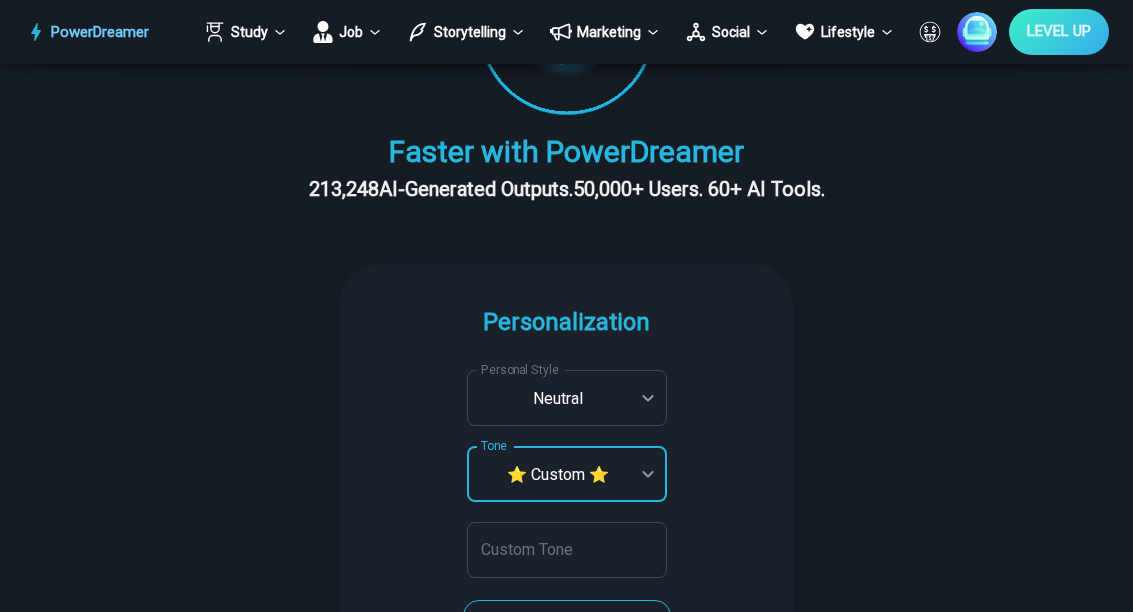 click on "Custom Tone" at bounding box center [567, 550] 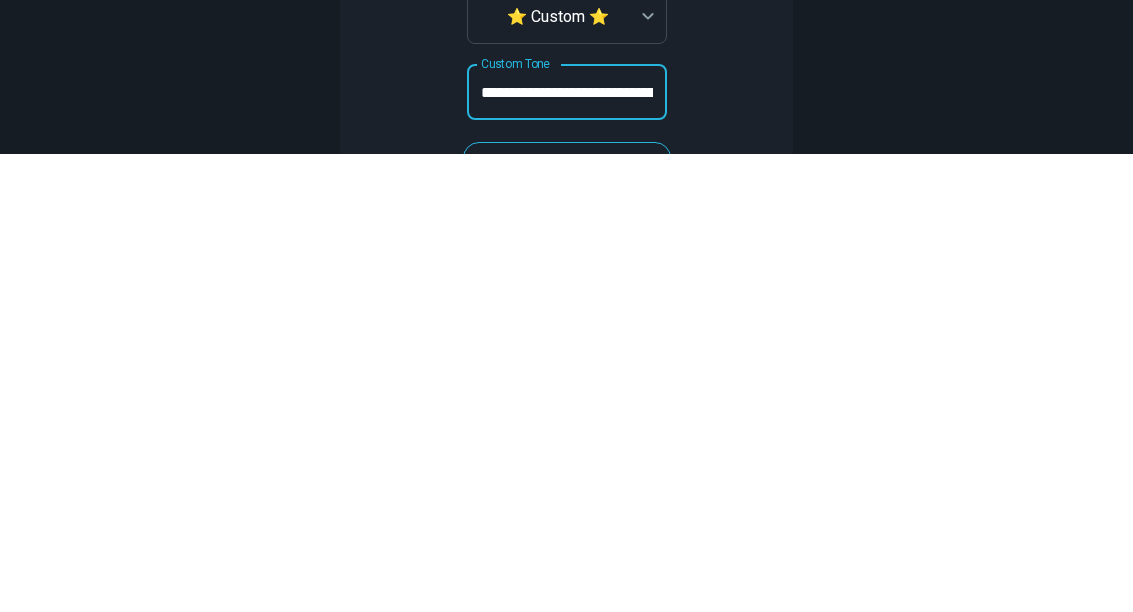 scroll, scrollTop: 832, scrollLeft: 0, axis: vertical 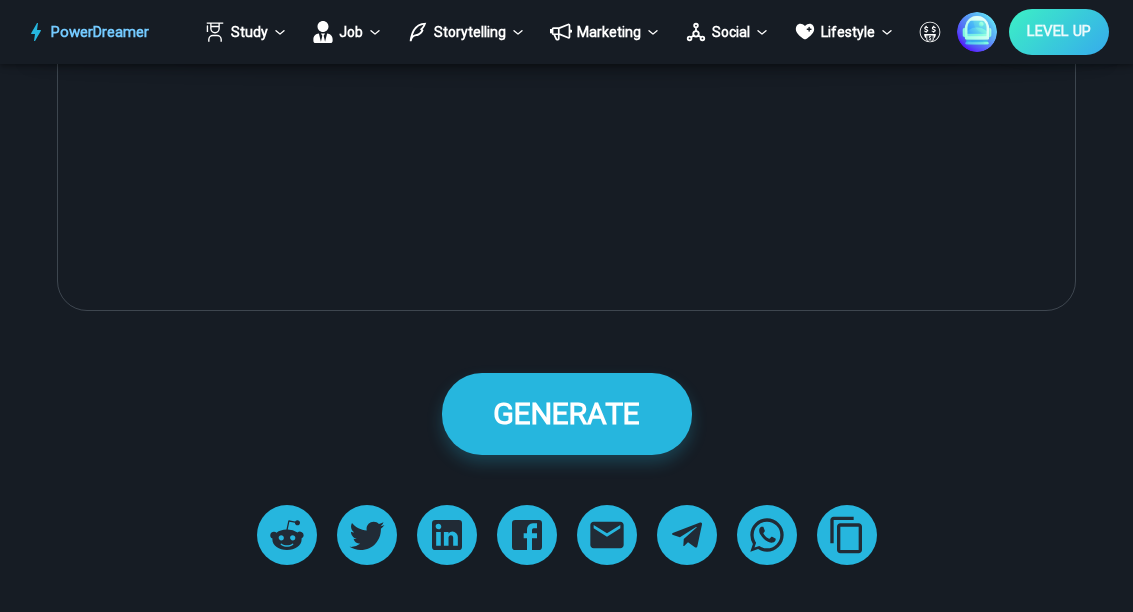 type on "**********" 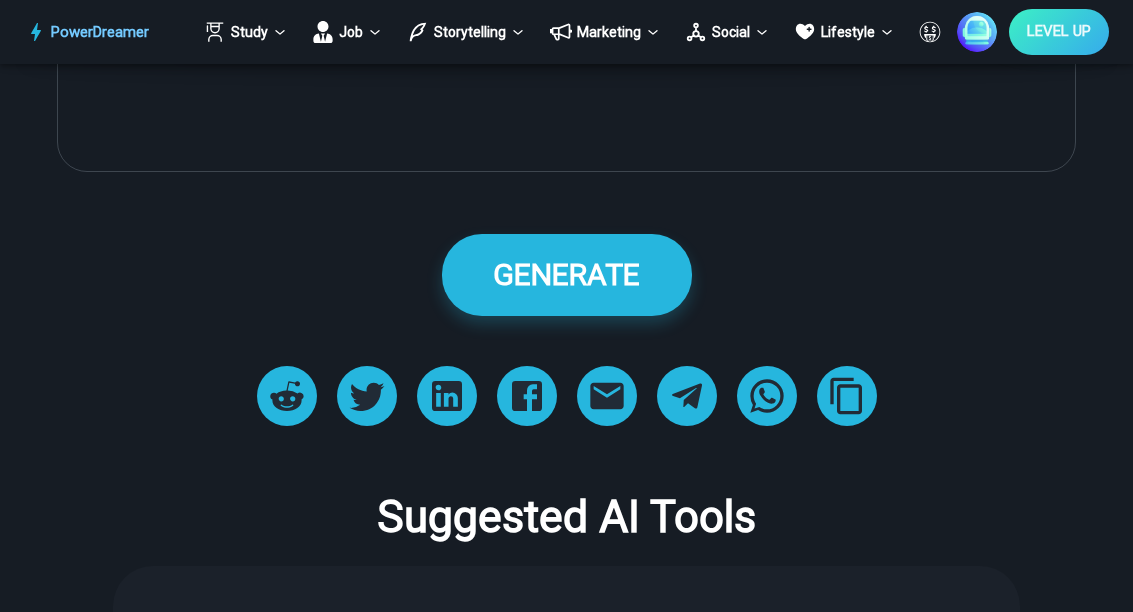 scroll, scrollTop: 1433, scrollLeft: 0, axis: vertical 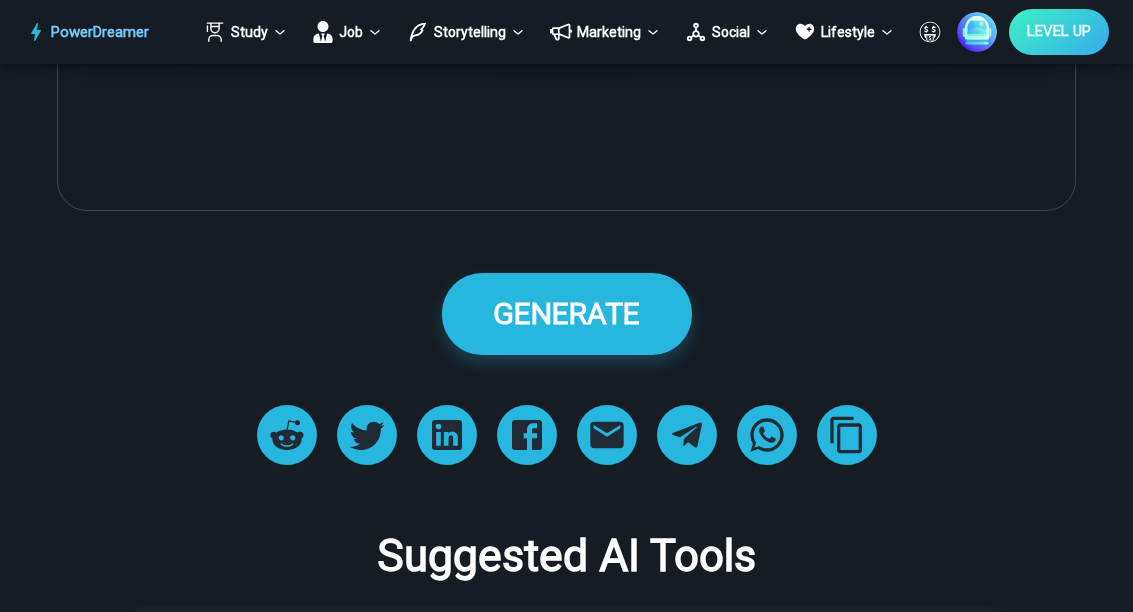 click on "GENERATE" at bounding box center [567, 313] 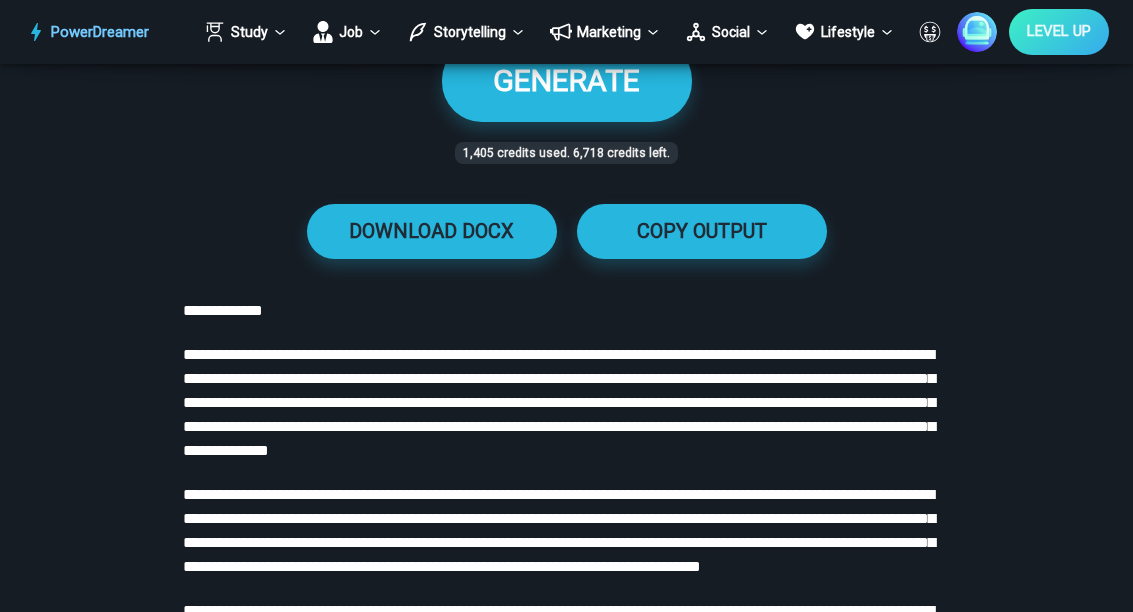 scroll, scrollTop: 1620, scrollLeft: 0, axis: vertical 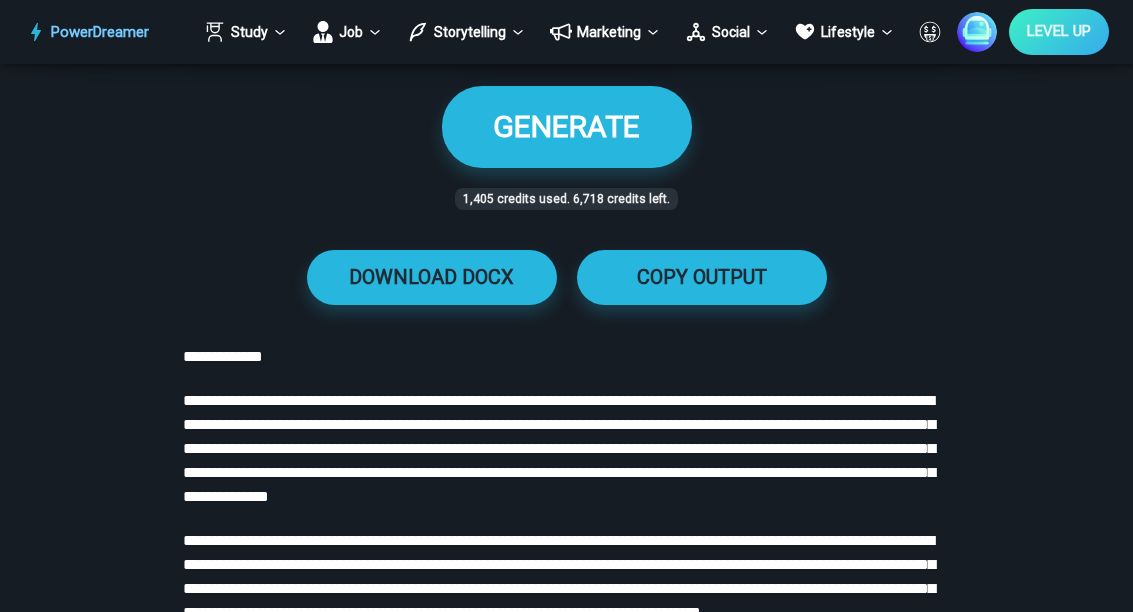 click on "GENERATE" at bounding box center [567, 126] 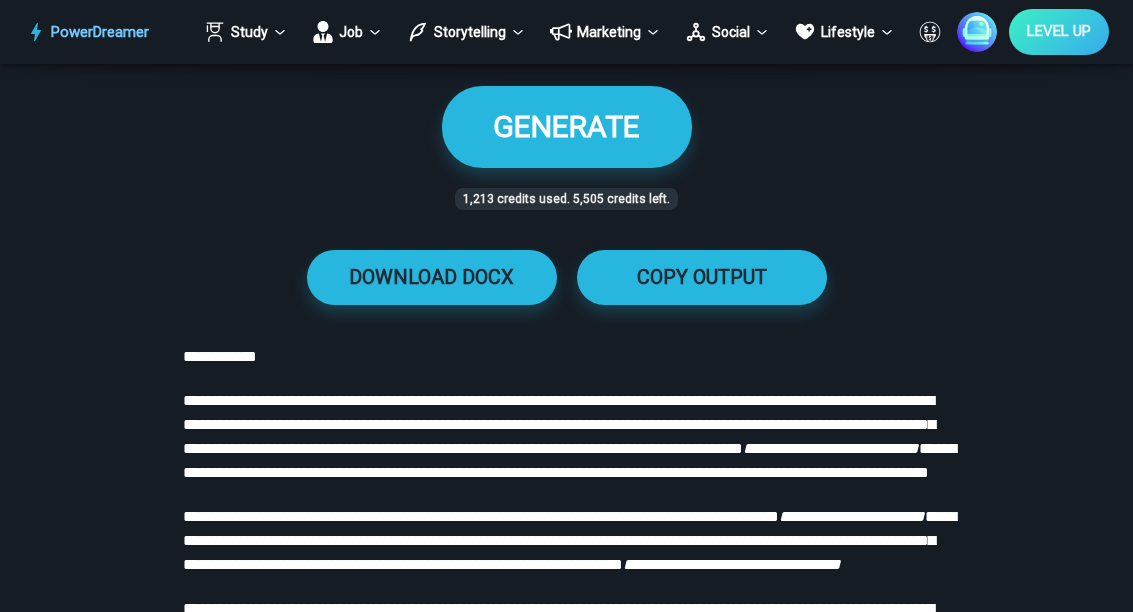 click on "GENERATE" at bounding box center (567, 126) 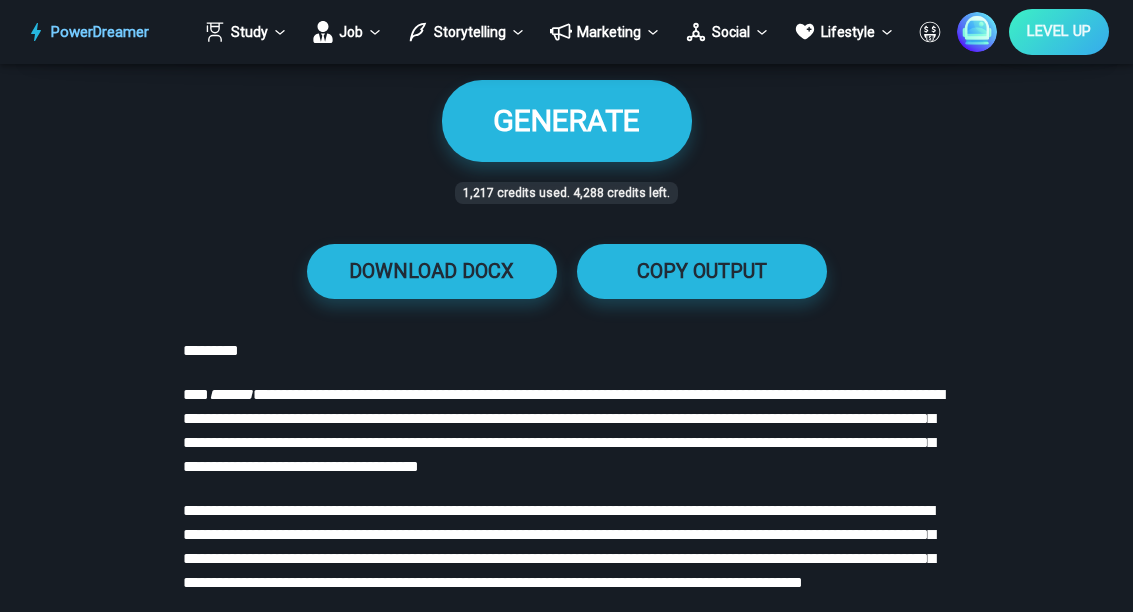scroll, scrollTop: 1614, scrollLeft: 0, axis: vertical 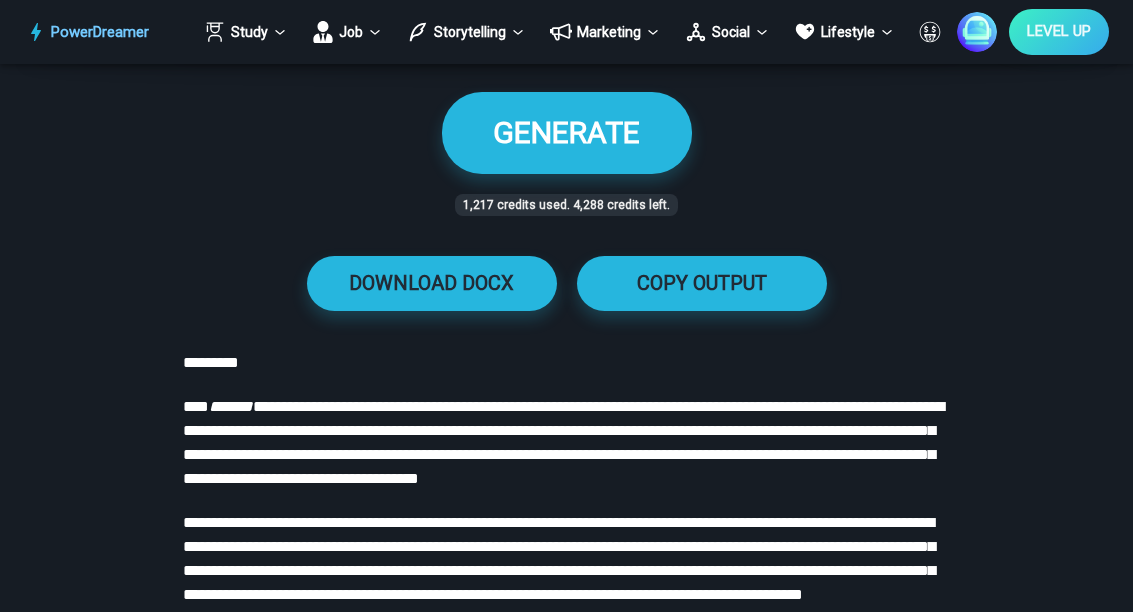 click on "GENERATE" at bounding box center (567, 132) 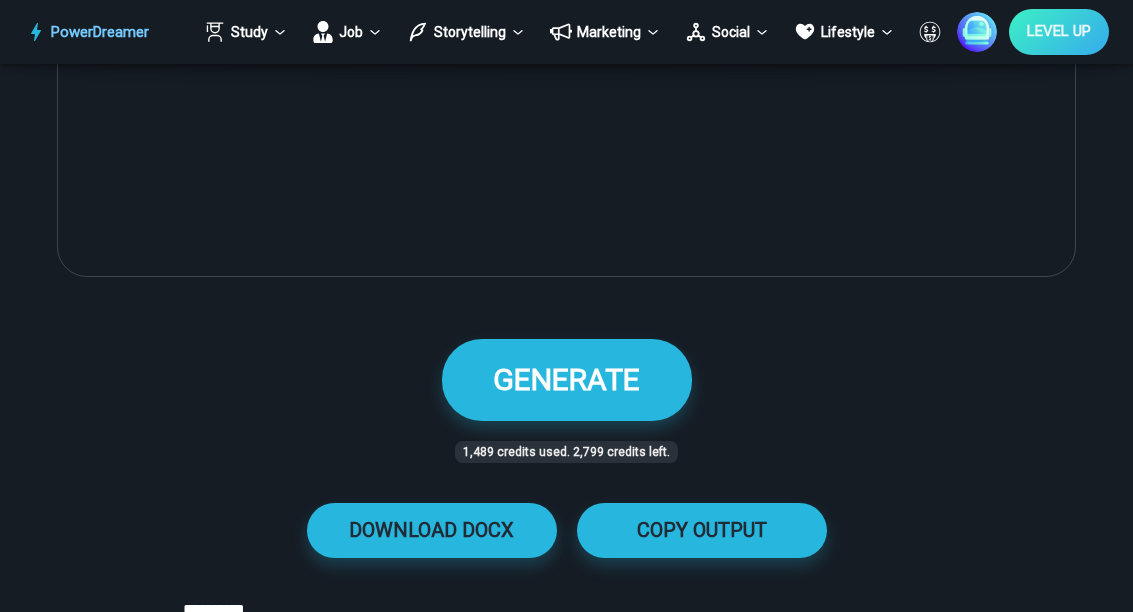 scroll, scrollTop: 1326, scrollLeft: 0, axis: vertical 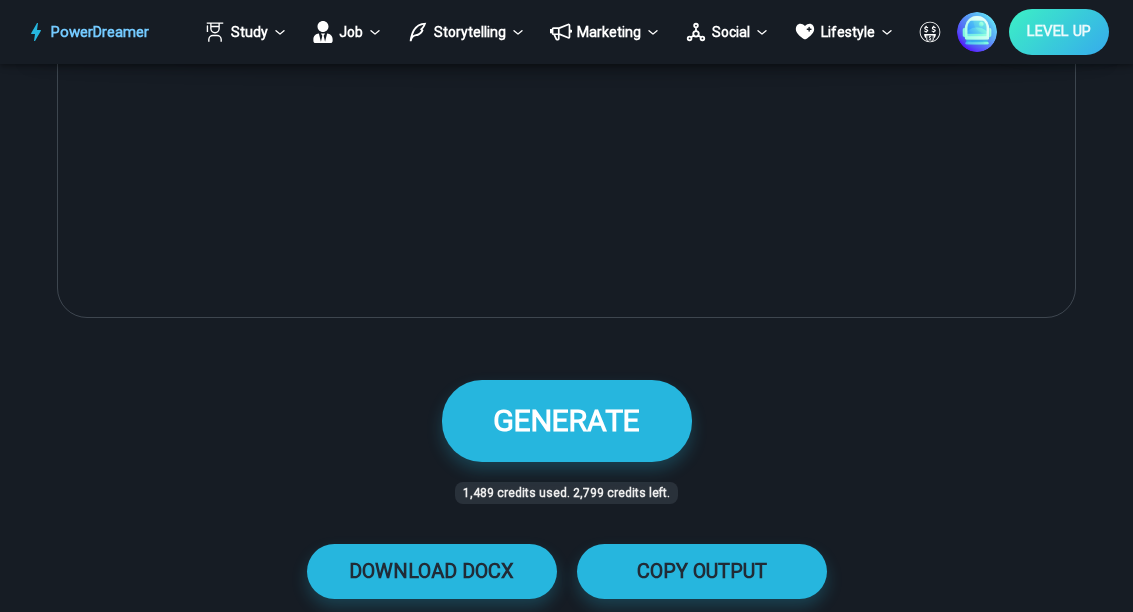 click on "GENERATE" at bounding box center (566, 420) 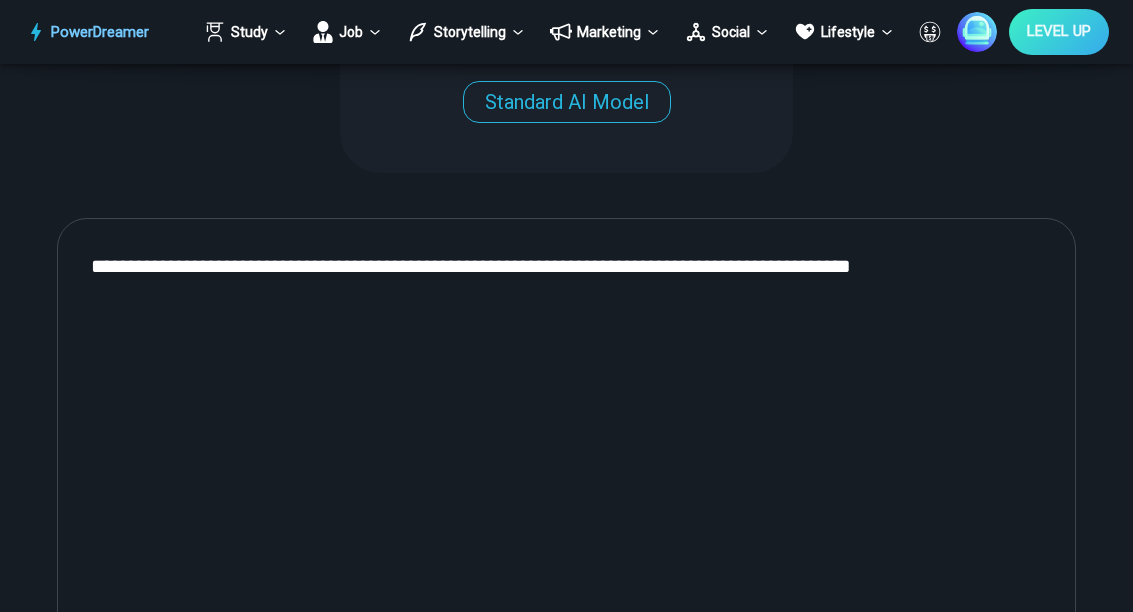 scroll, scrollTop: 857, scrollLeft: 0, axis: vertical 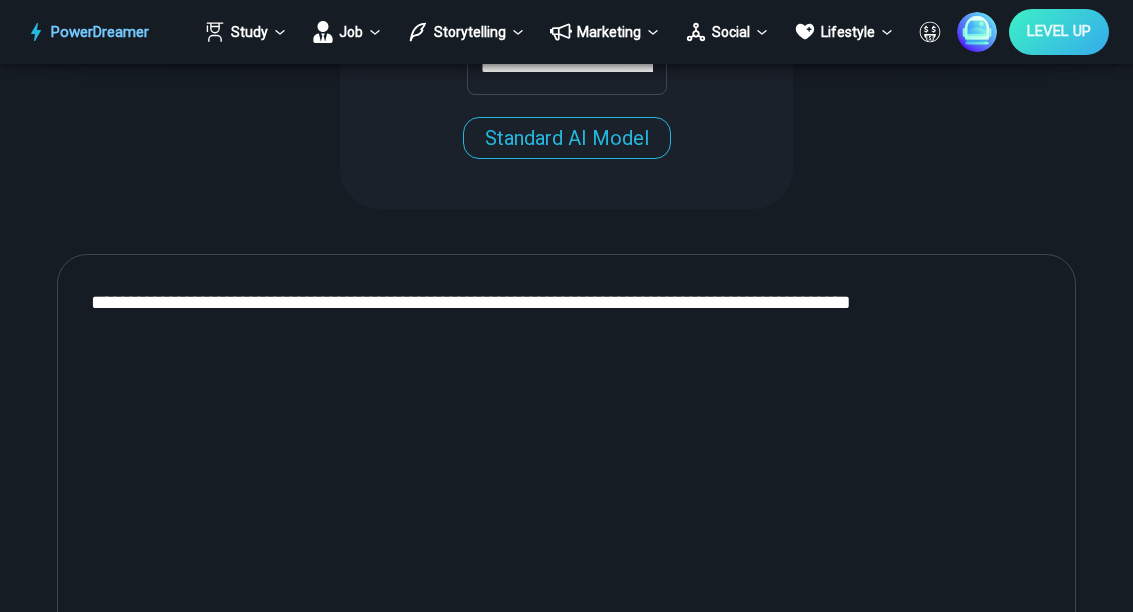 click on "**********" at bounding box center (567, 521) 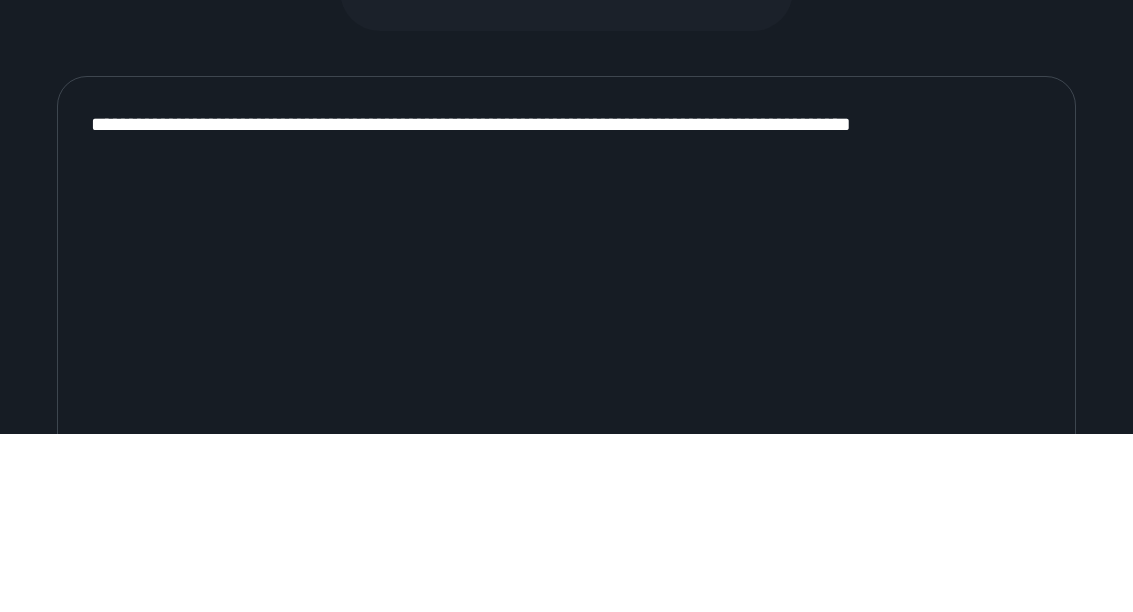 click on "**********" at bounding box center [567, 521] 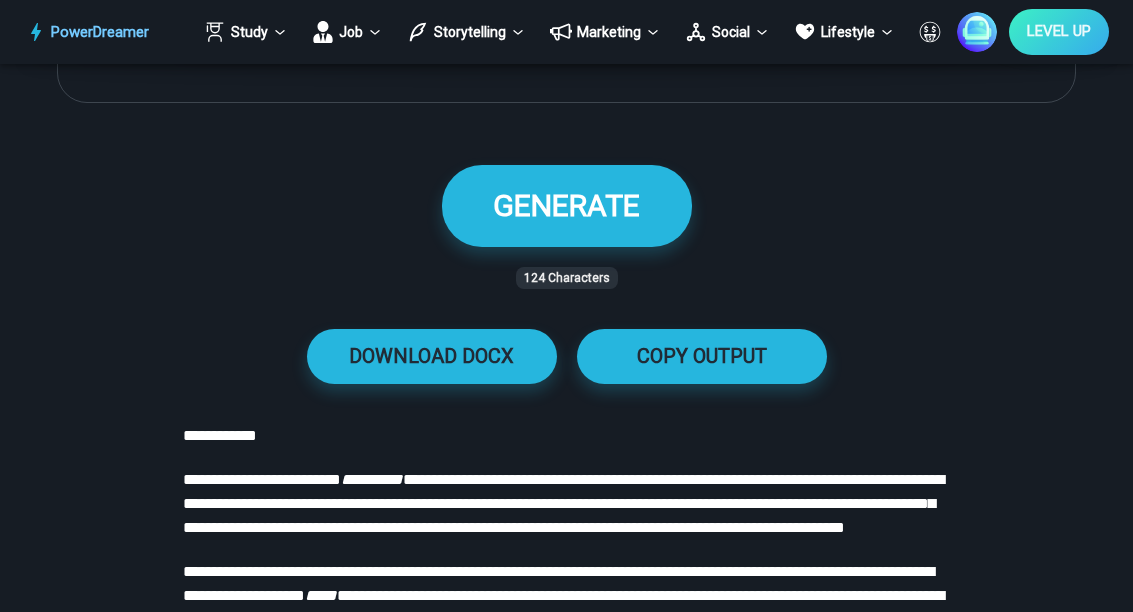 scroll, scrollTop: 1570, scrollLeft: 0, axis: vertical 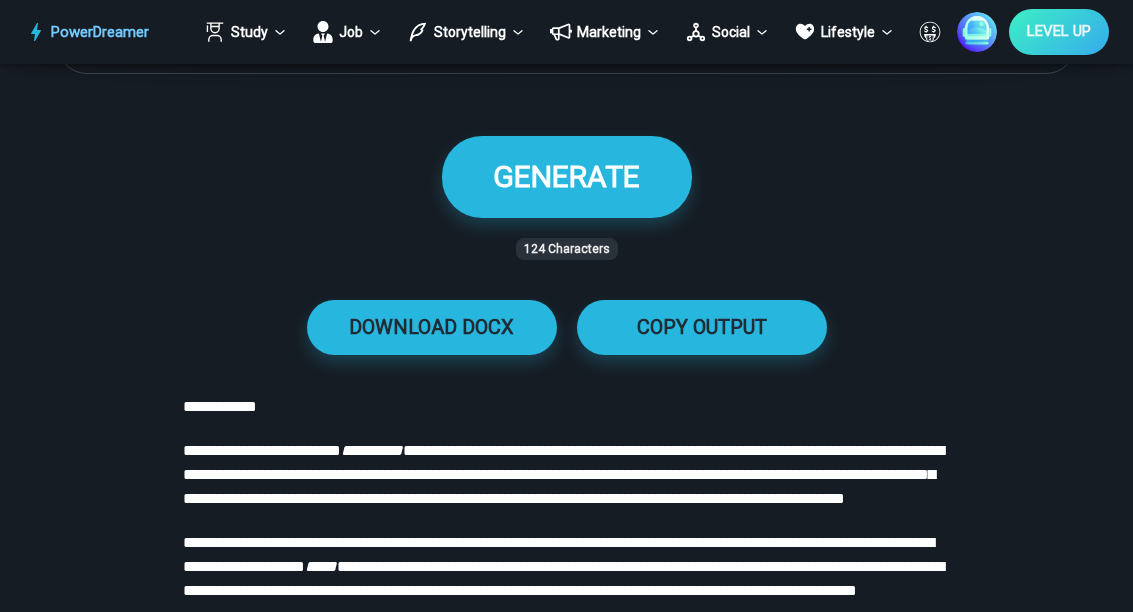 type on "**********" 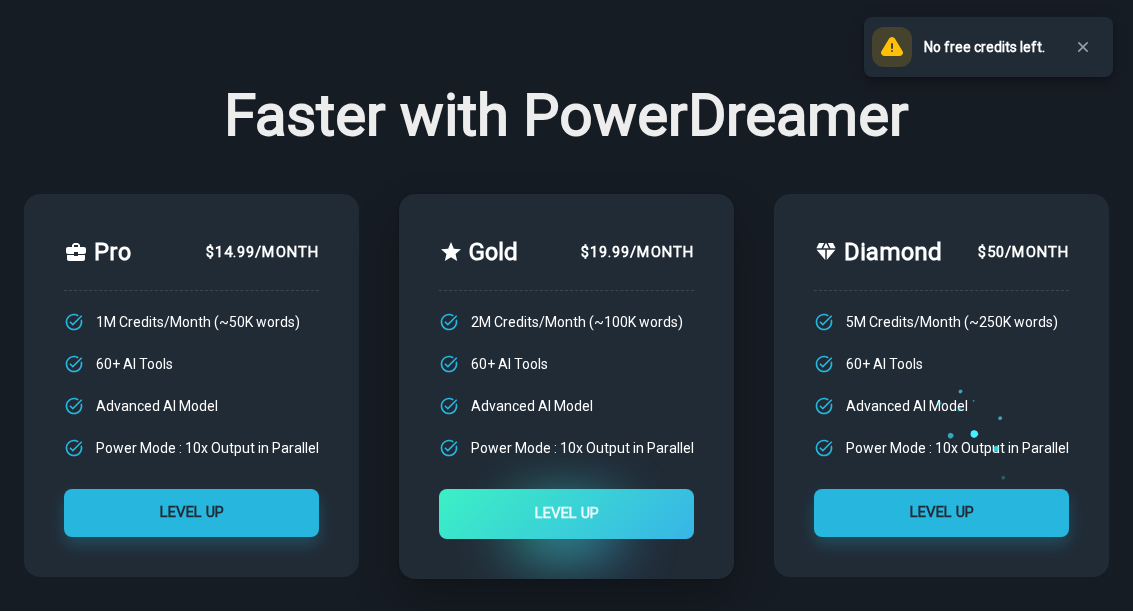 scroll, scrollTop: 1, scrollLeft: 0, axis: vertical 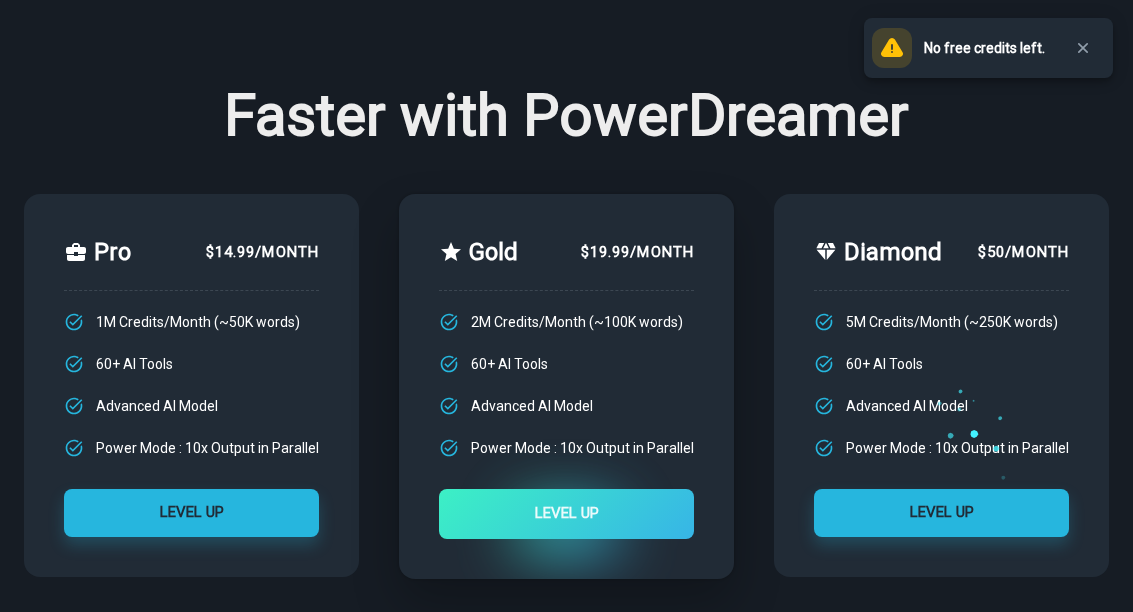 click 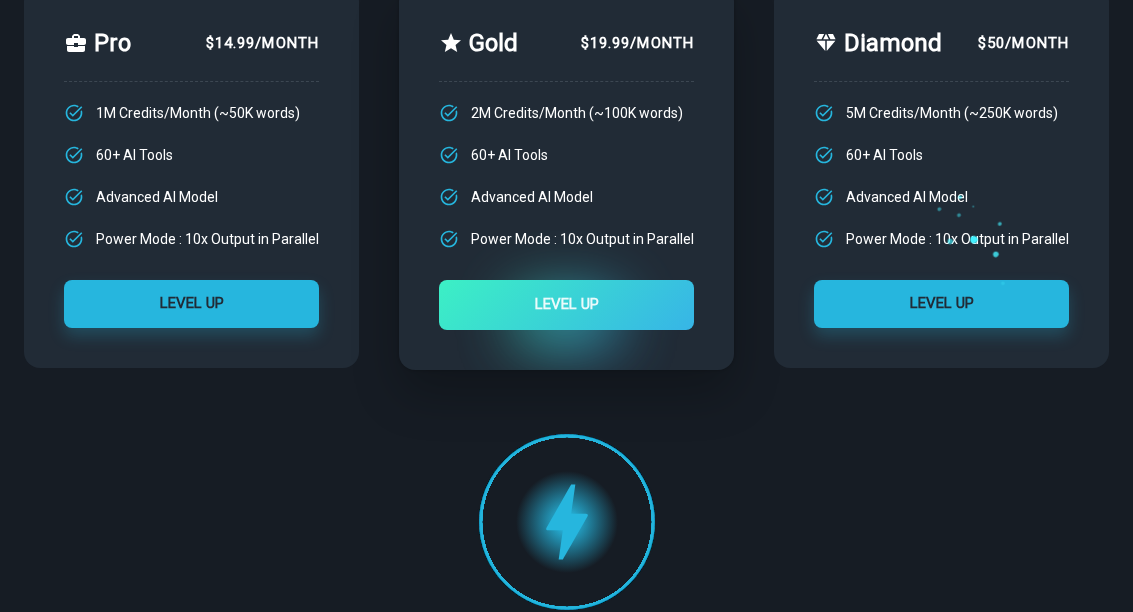 scroll, scrollTop: 211, scrollLeft: 0, axis: vertical 